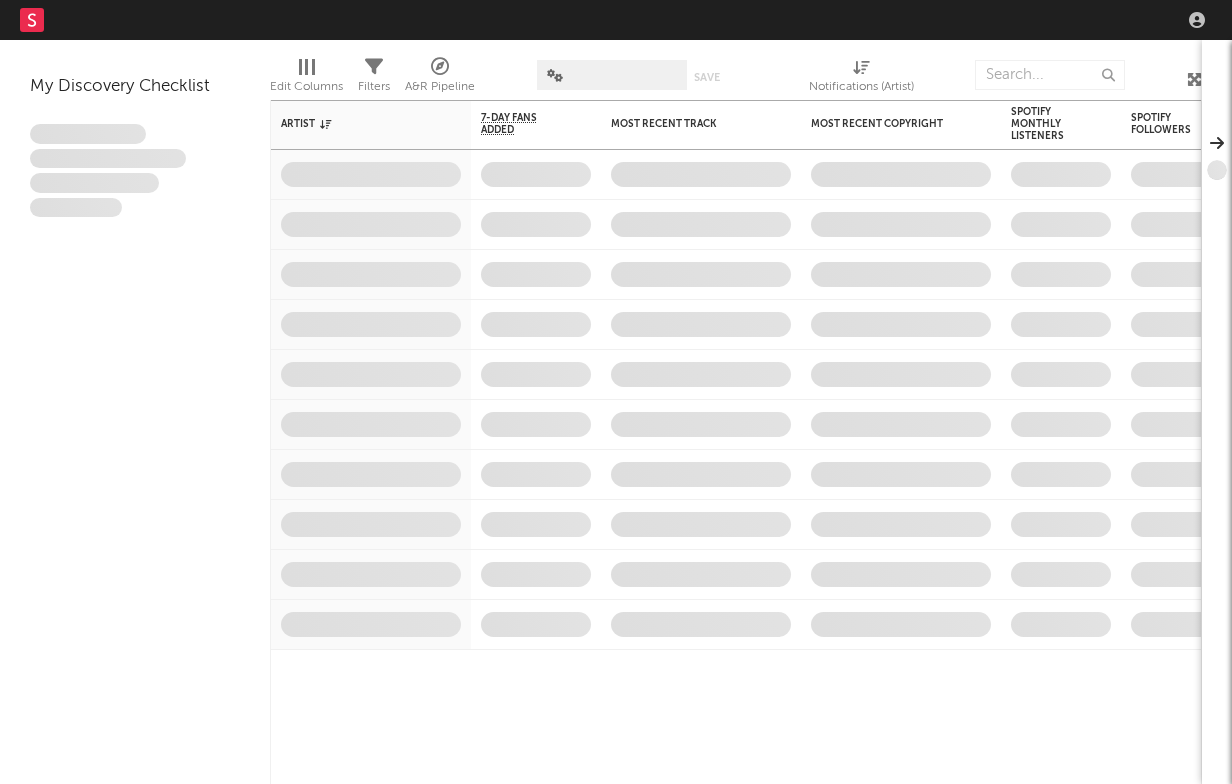 scroll, scrollTop: 0, scrollLeft: 0, axis: both 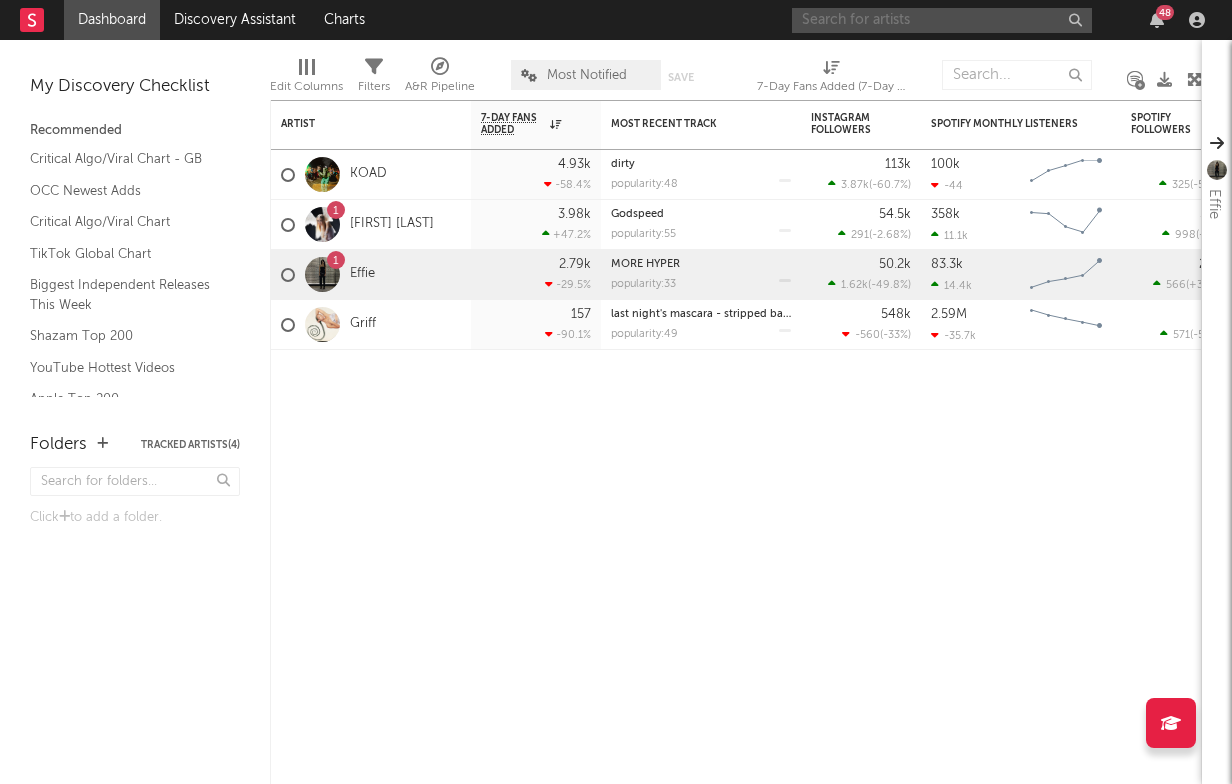 click at bounding box center (942, 20) 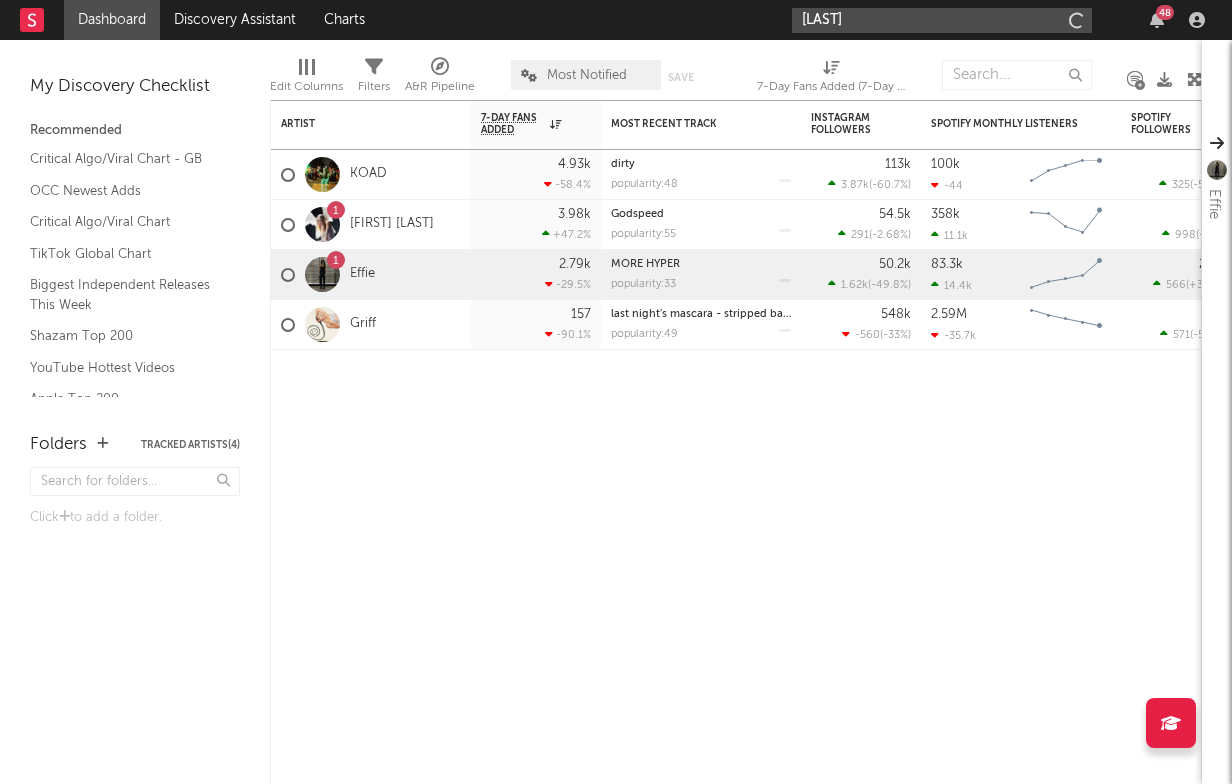 type on "[ARTIST]" 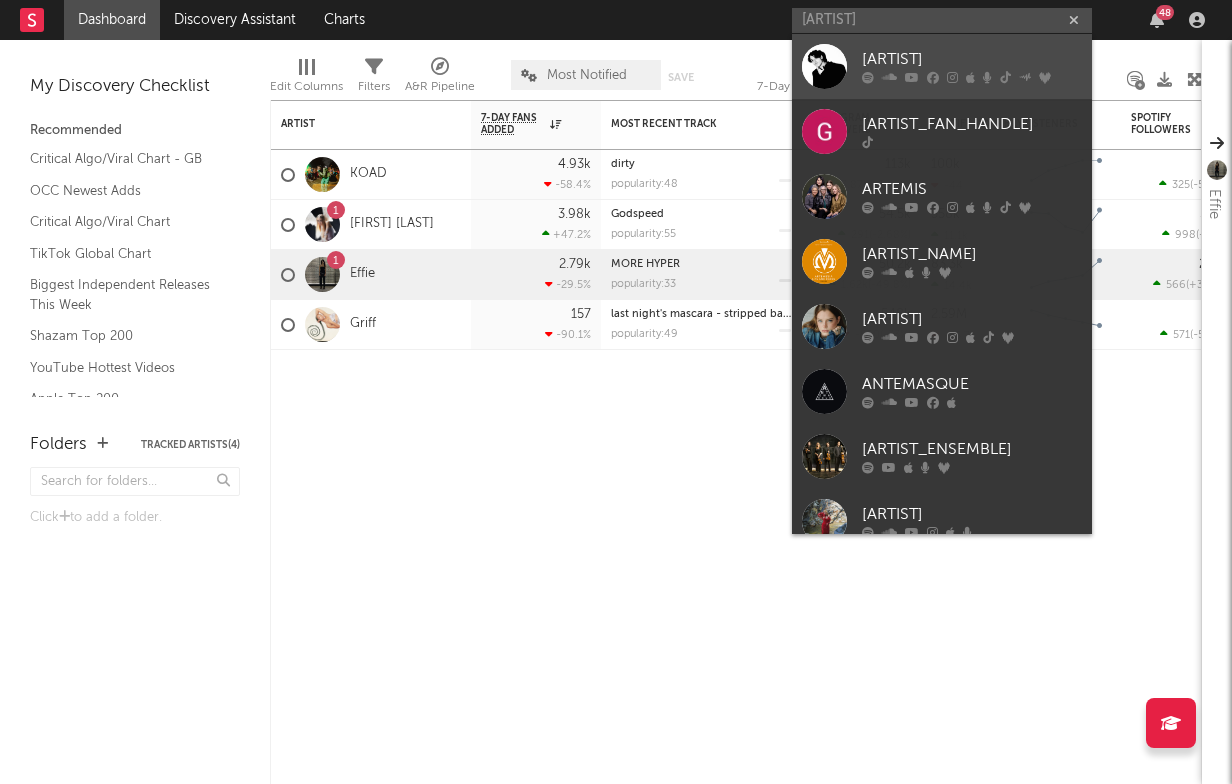 click on "[ARTIST]" at bounding box center [972, 60] 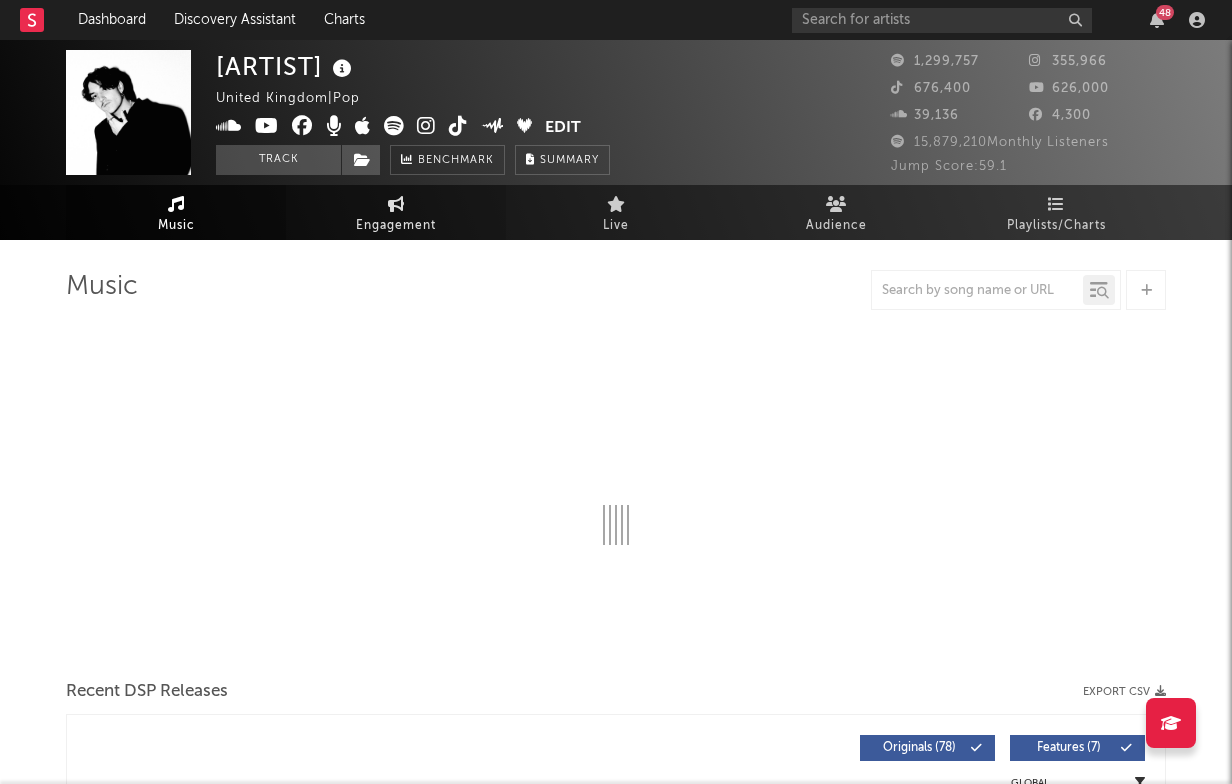 select on "6m" 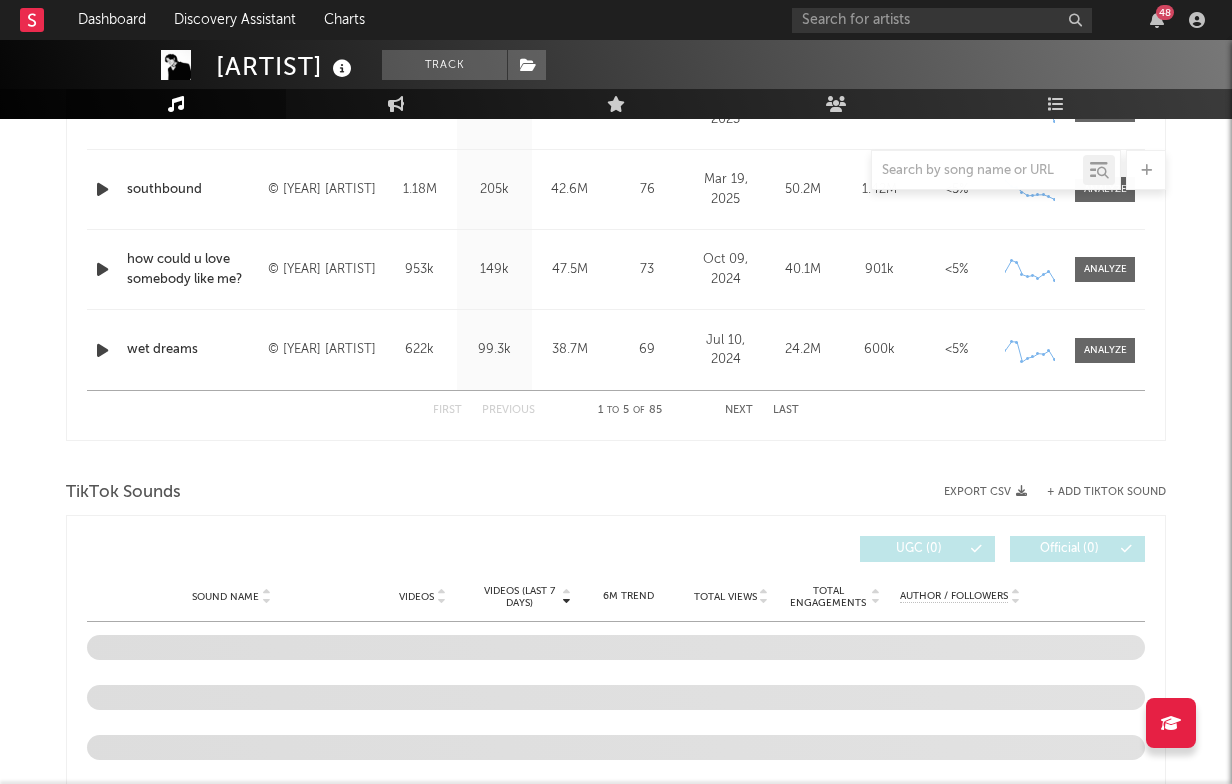 scroll, scrollTop: 806, scrollLeft: 0, axis: vertical 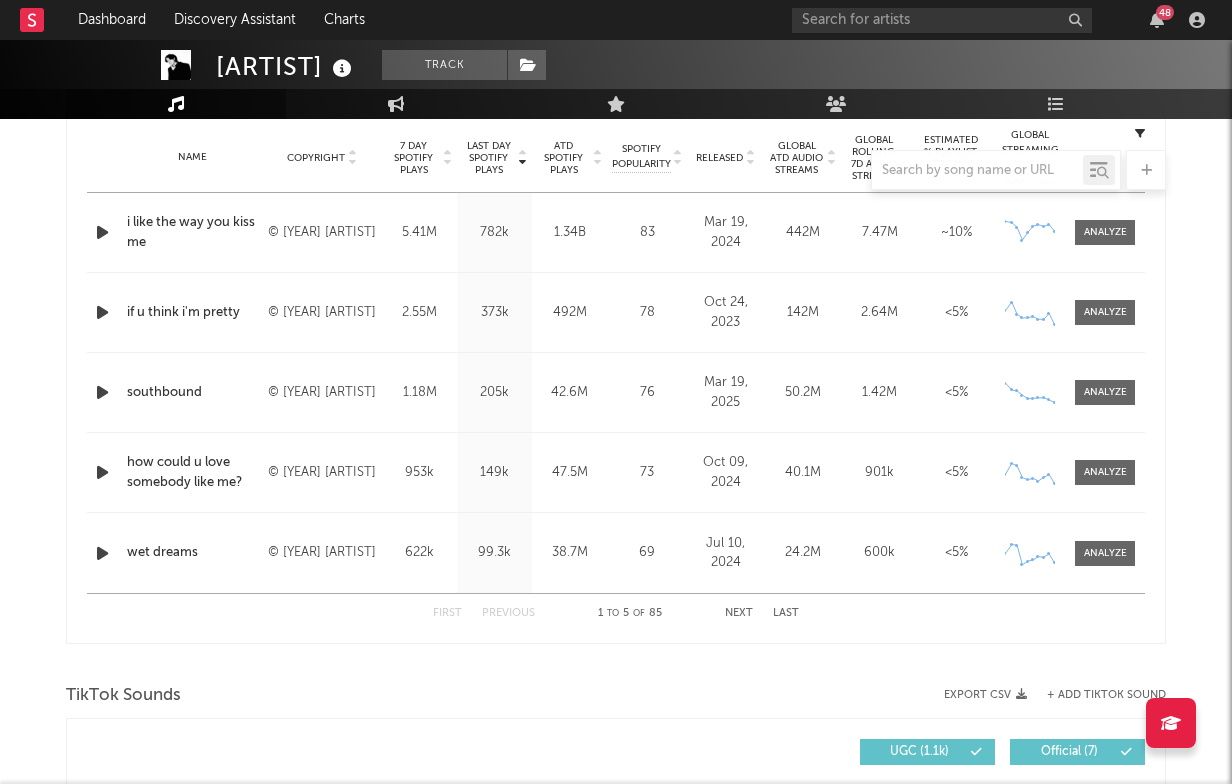click at bounding box center [102, 232] 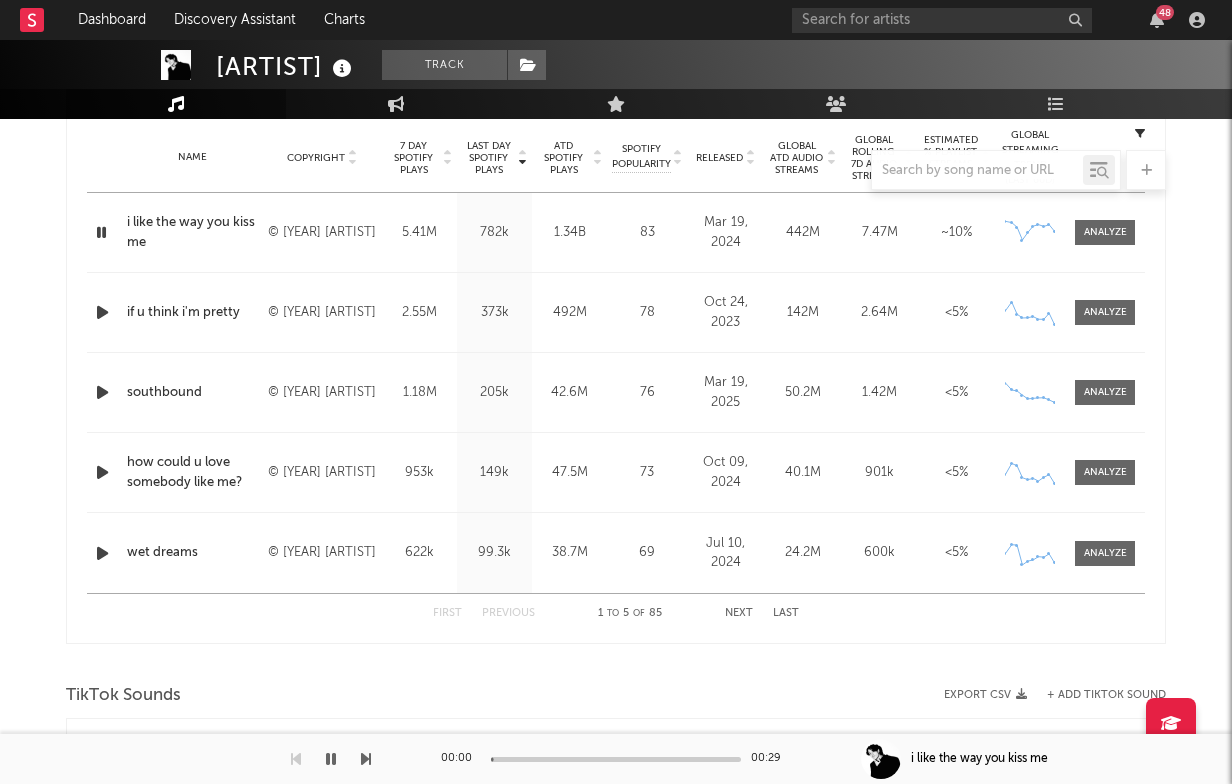 click at bounding box center (101, 232) 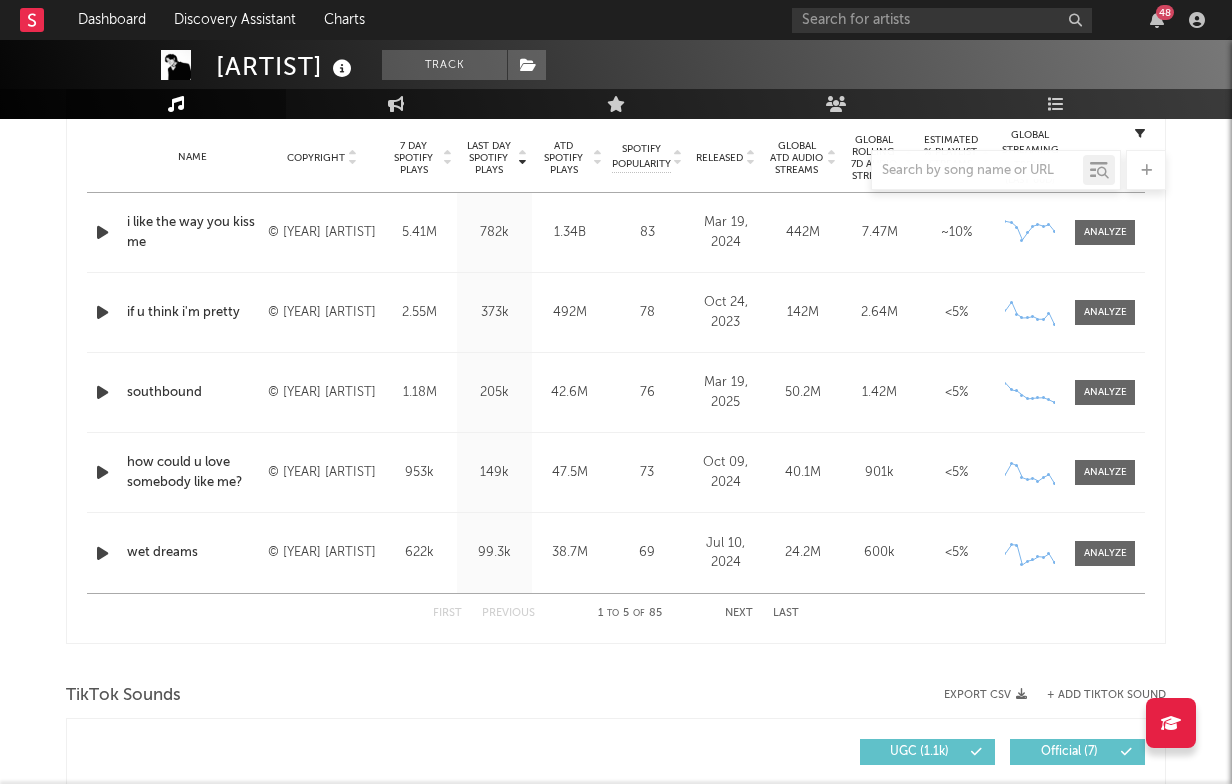 click on "Artemas Track [COUNTRY]  |  Pop Edit Track Benchmark Summary 1,299,757 355,966 676,400 626,000 39,136 4,300 15,879,210  Monthly Listeners Jump Score:  59.1 Music Engagement Live Audience Playlists/Charts Music Total Artist Consumption Luminate - Daily Luminate - Weekly BMAT - Weekly OCC - Weekly Zoom 1w 1m 3m 6m YTD 1y All [YEAR]-[MONTH]-[DAY] [YEAR]-[MONTH]-[DAY] Created with Highcharts 10.3.3 Luminate Daily Streams Luminate Daily Consumption 10. [MONTH] 24. [MONTH] 10. [MONTH] 24. [MONTH] 7. [MONTH] 21. [MONTH] 5. [MONTH] 19. [MONTH] 2. [MONTH] 16. [MONTH] 30. [MONTH] 14. [MONTH] 28. [MONTH] [YEAR] [YEAR] [YEAR] [YEAR] 0 2M 4M 6M Zoom 1w 1m 3m 6m YTD 1y All [MONTH]  [DAY], [YEAR]  → [MONTH]  [DAY], [YEAR]  Ex-US Streaming On-Demand Audio US Streaming On-Demand Audio Global Streaming On-Demand Audio Recent DSP Releases Export CSV  Last Day Spotify Plays Copyright 7 Day Spotify Plays Last Day Spotify Plays ATD Spotify Plays Spotify Popularity Released Global ATD Audio Streams Global Rolling 7D Audio Streams Estimated % Playlist Streams Last Day Spotify Popularity Streams / 7d Growth Originals   ( 78 )" at bounding box center [616, 852] 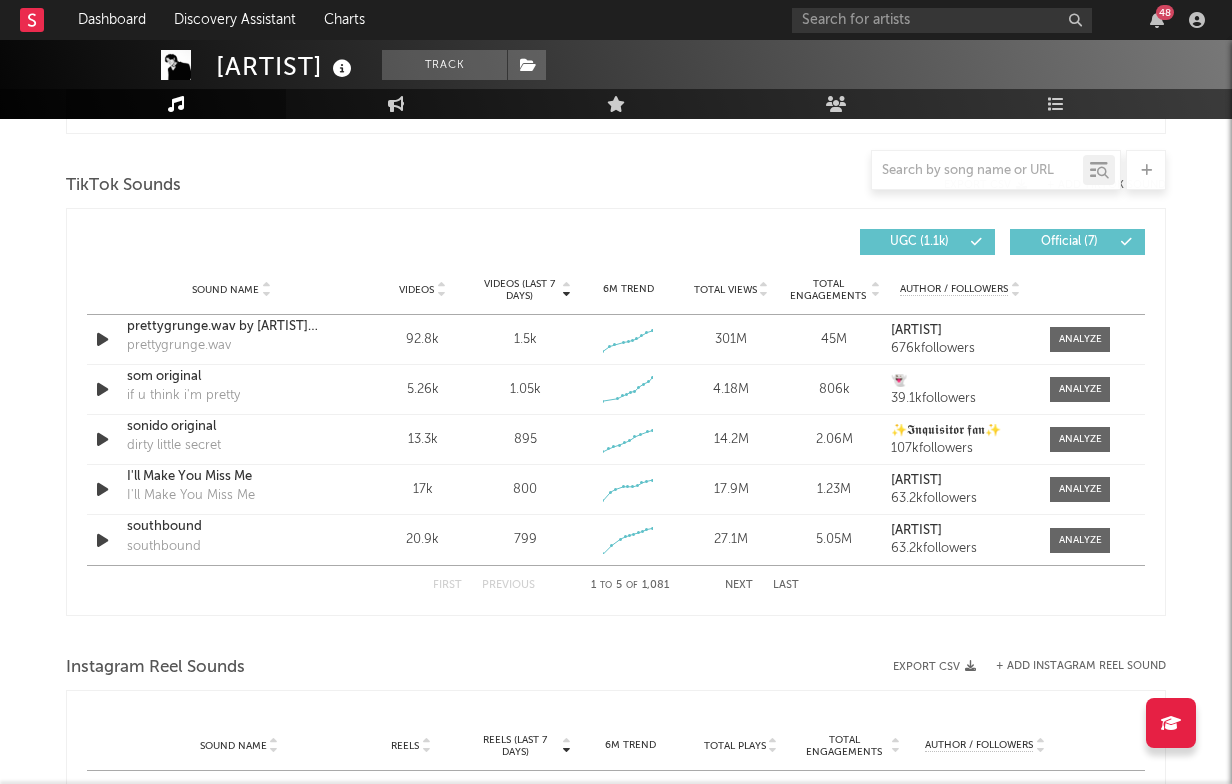 scroll, scrollTop: 1323, scrollLeft: 0, axis: vertical 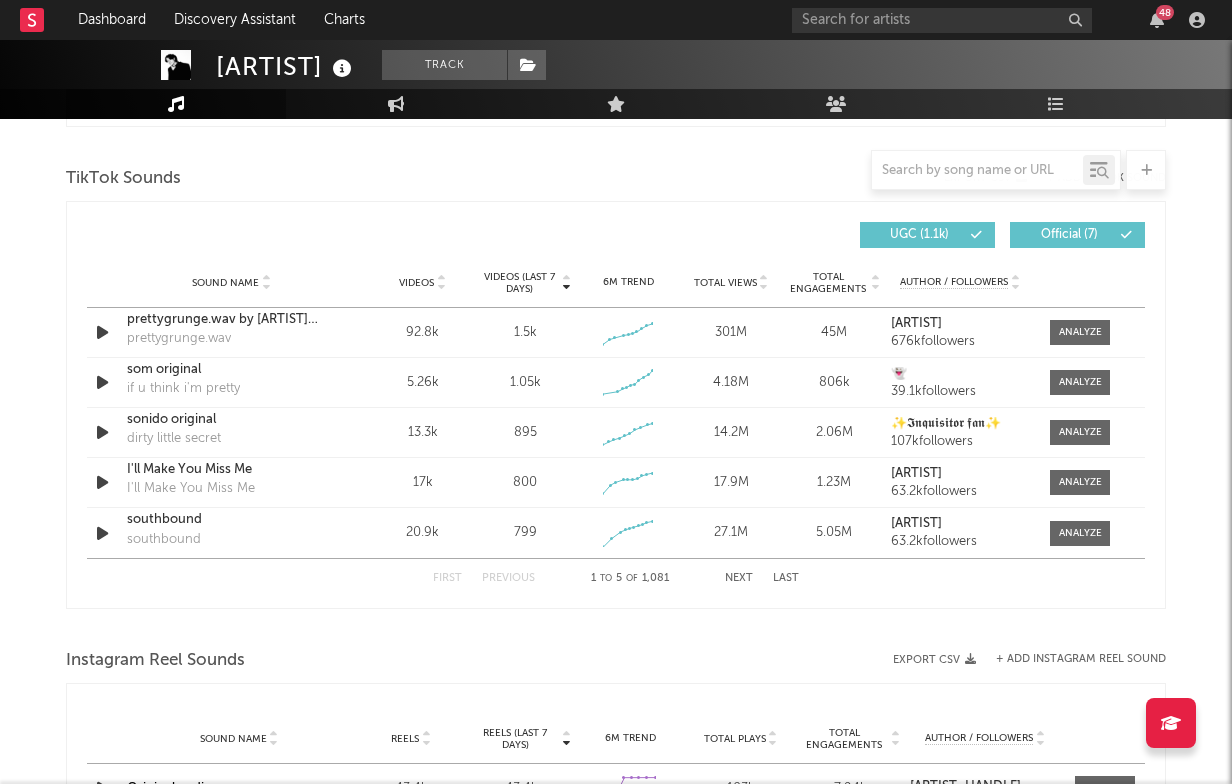 click at bounding box center (440, 282) 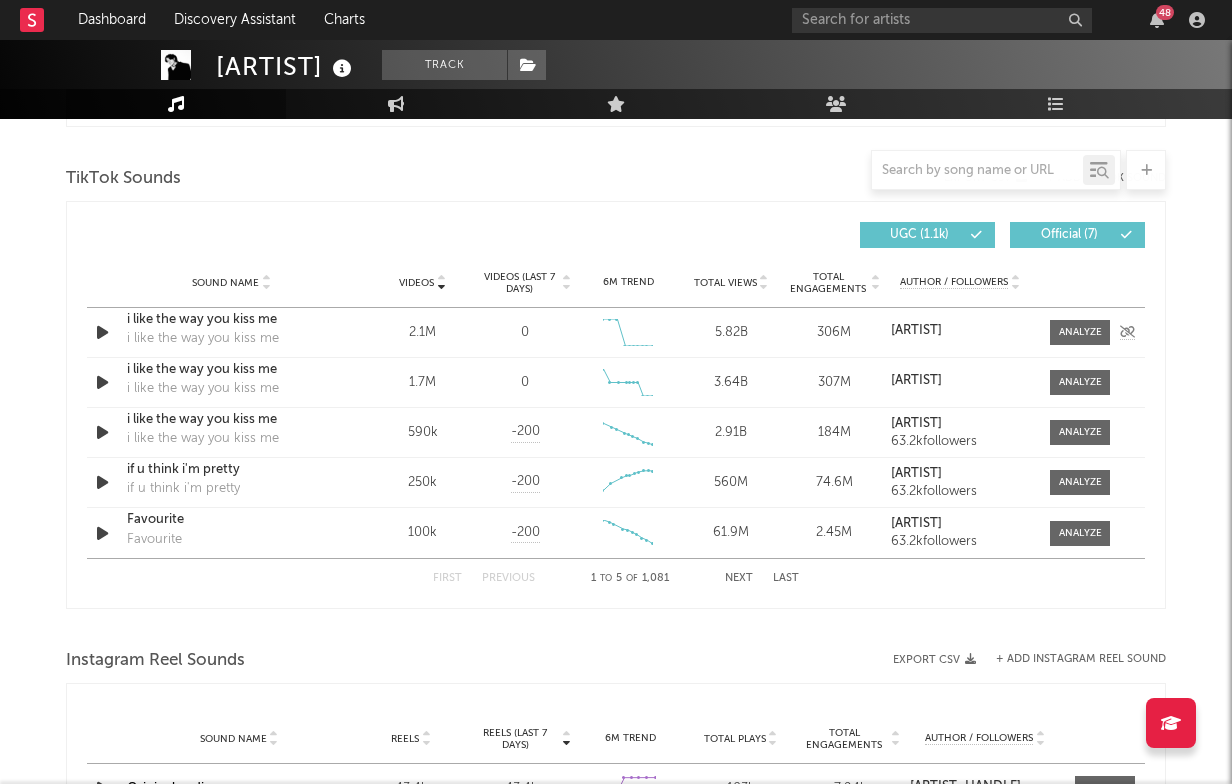 click at bounding box center [102, 332] 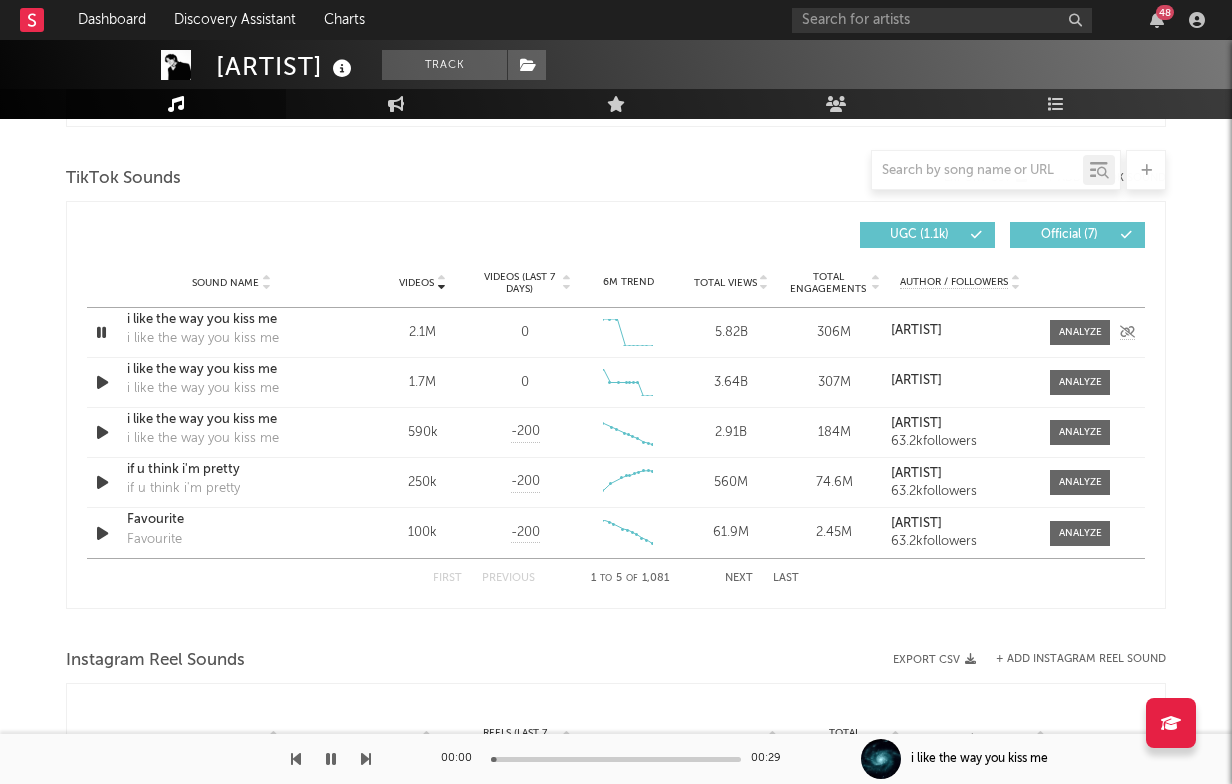 click at bounding box center [101, 332] 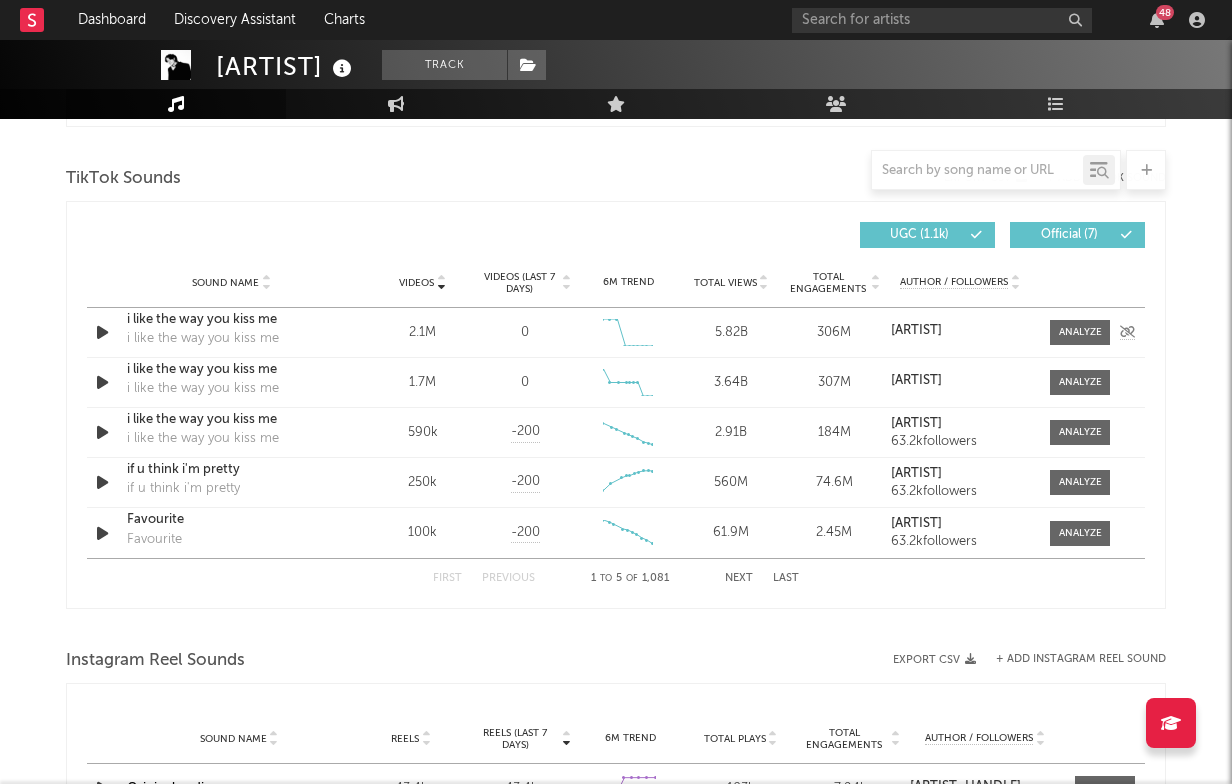 click on "i like the way you kiss me" at bounding box center [231, 320] 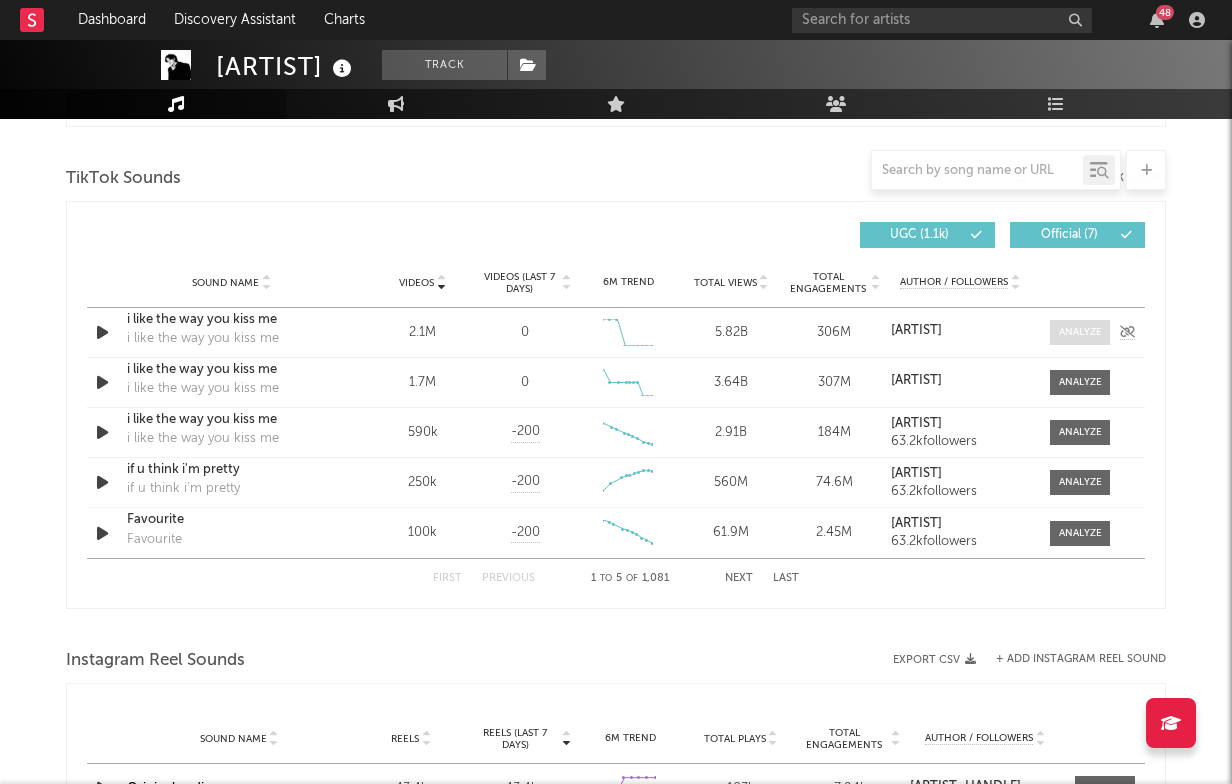 click at bounding box center [1080, 332] 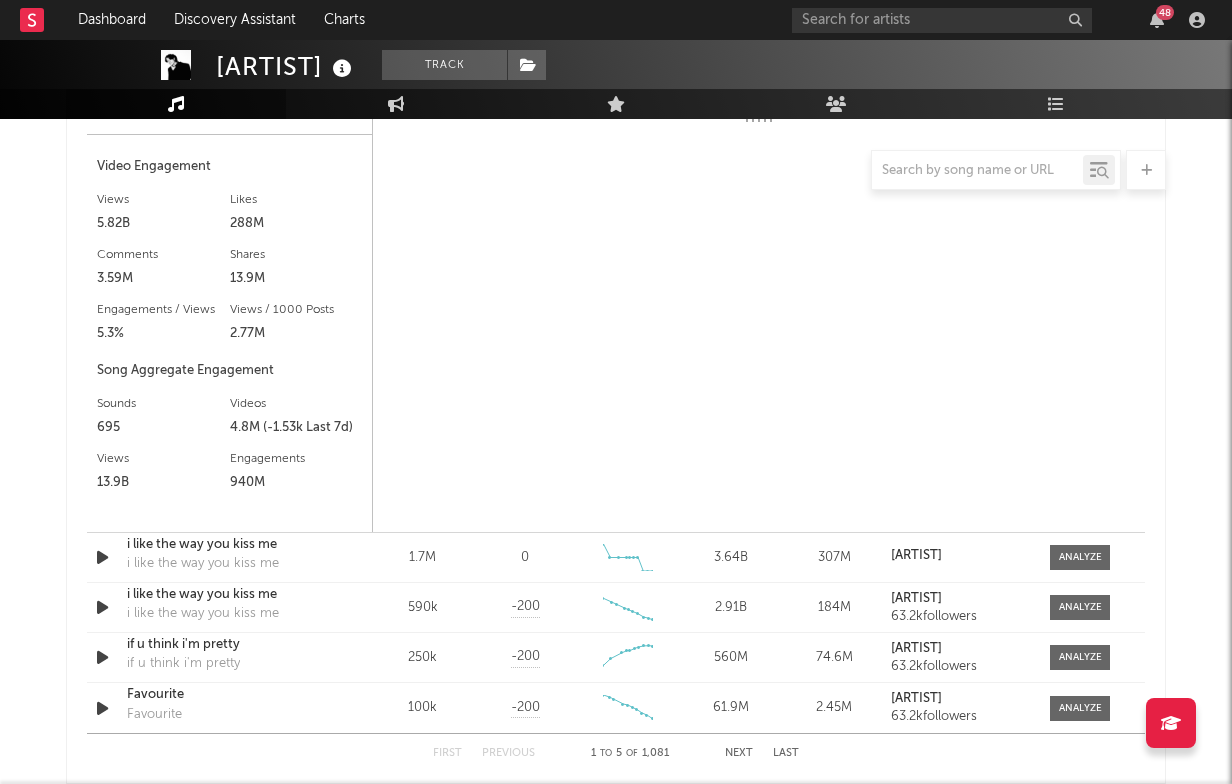 scroll, scrollTop: 1701, scrollLeft: 1, axis: both 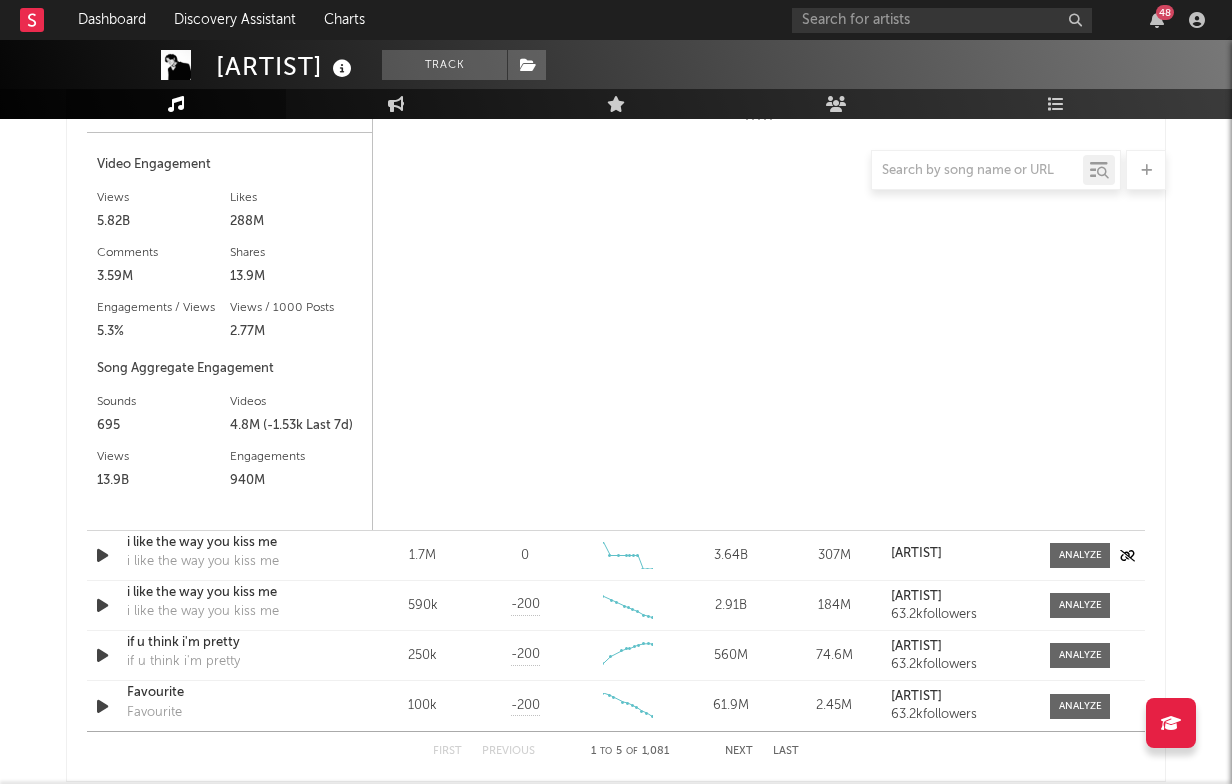 select on "6m" 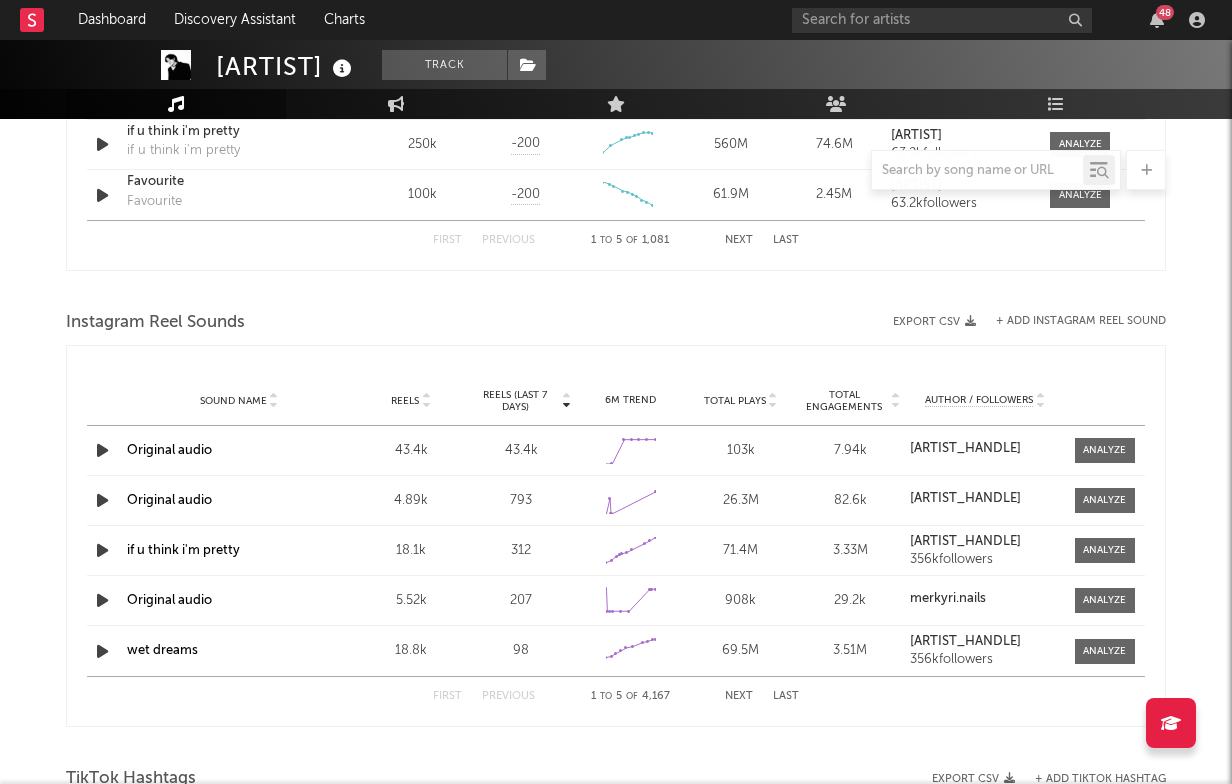 scroll, scrollTop: 2240, scrollLeft: 0, axis: vertical 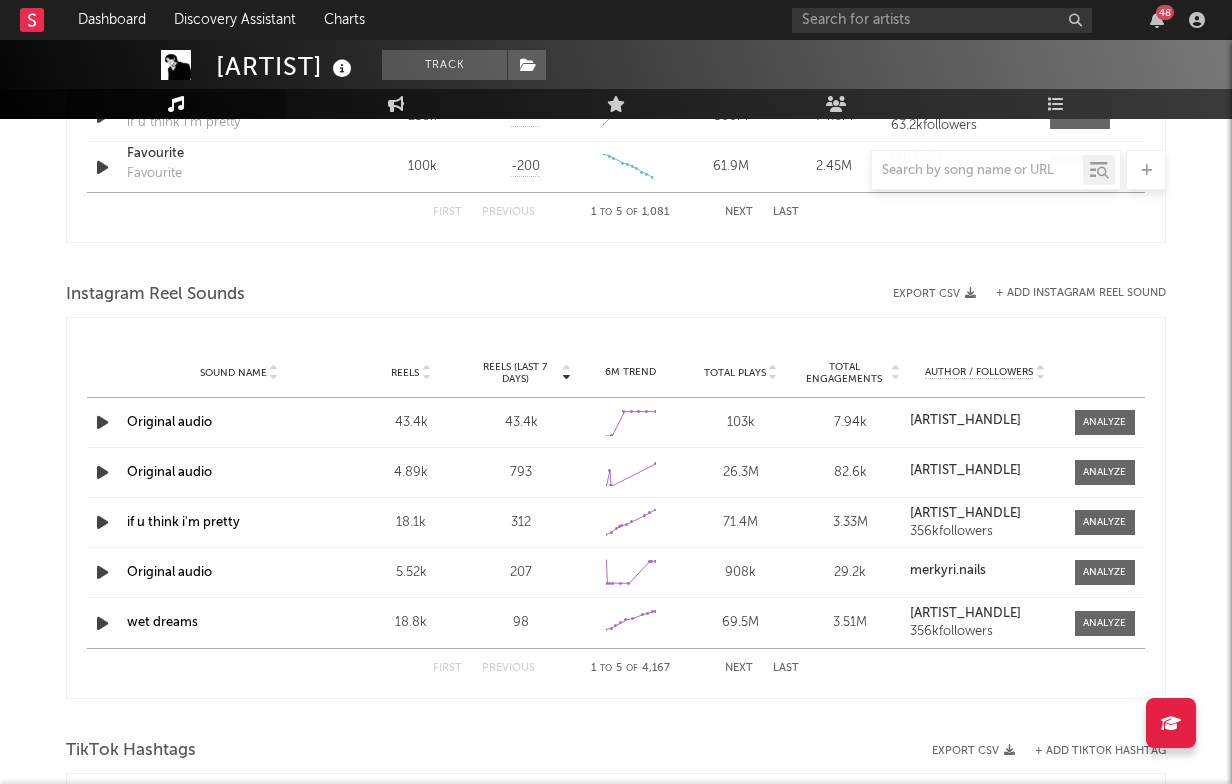 click on "Reels" at bounding box center [405, 373] 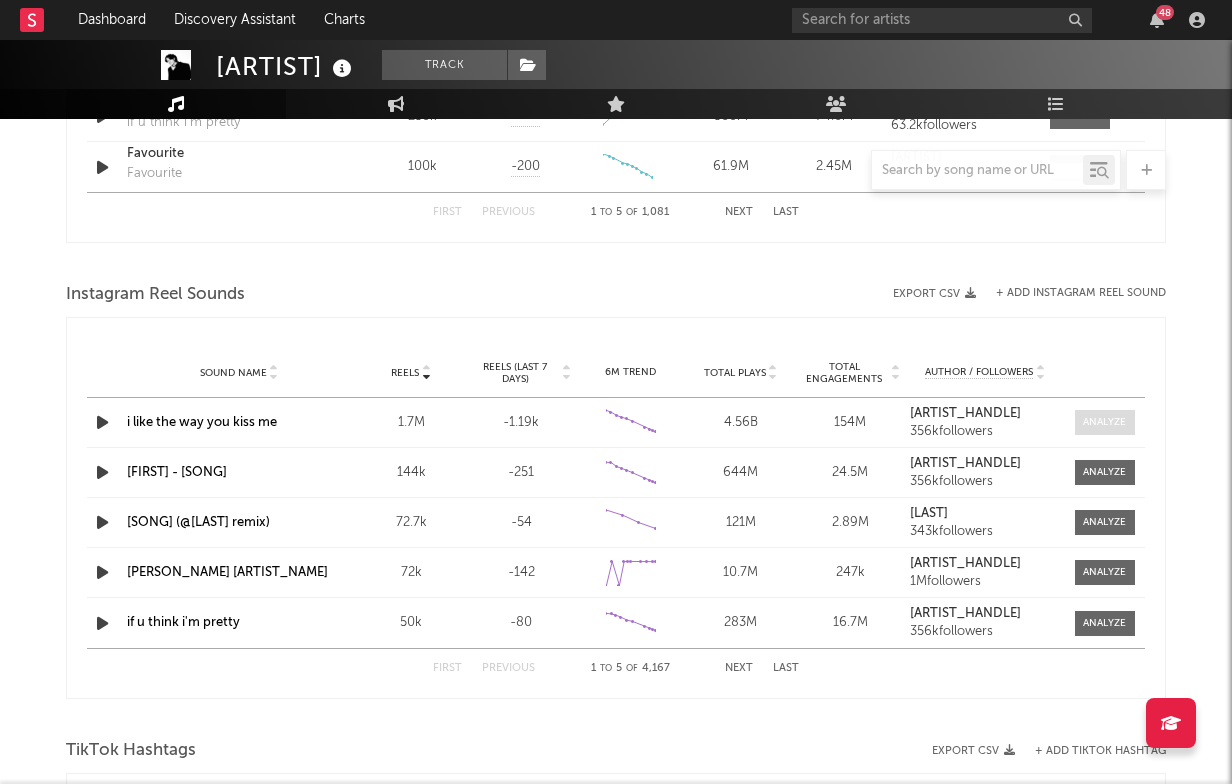 click at bounding box center [1104, 422] 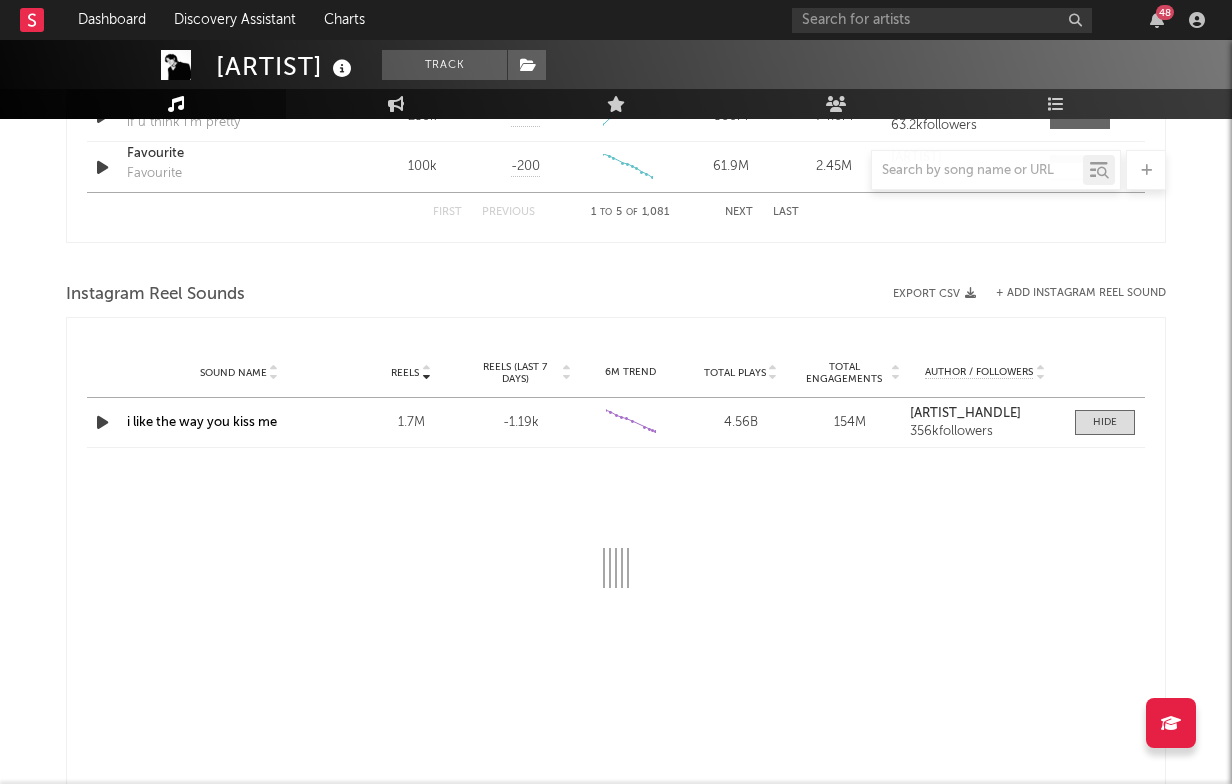 select on "6m" 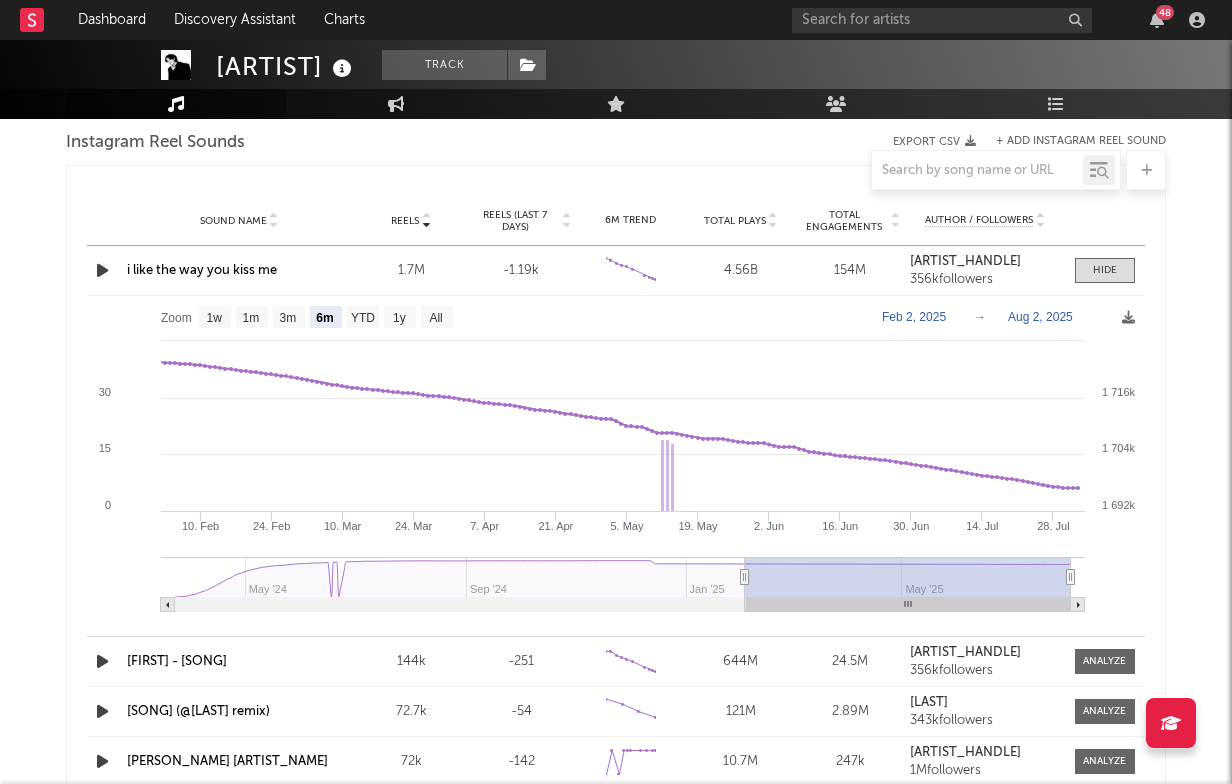 scroll, scrollTop: 2394, scrollLeft: 0, axis: vertical 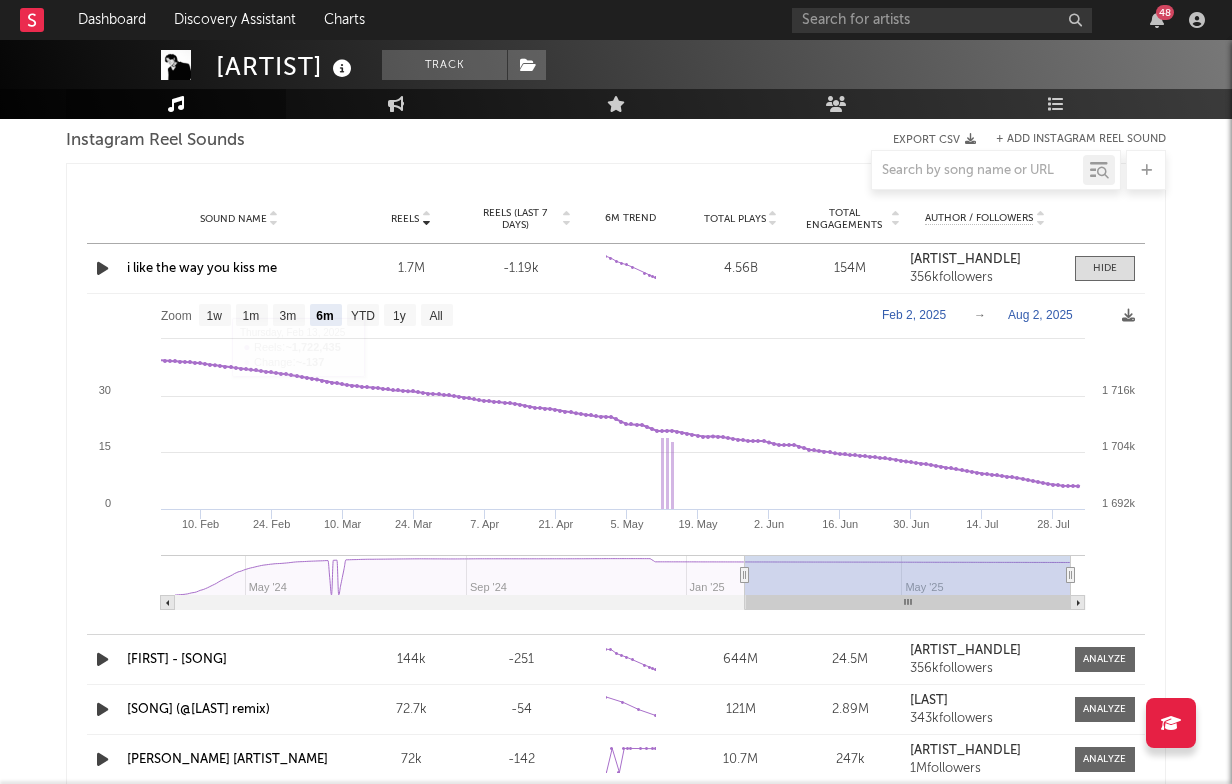 click at bounding box center (102, 268) 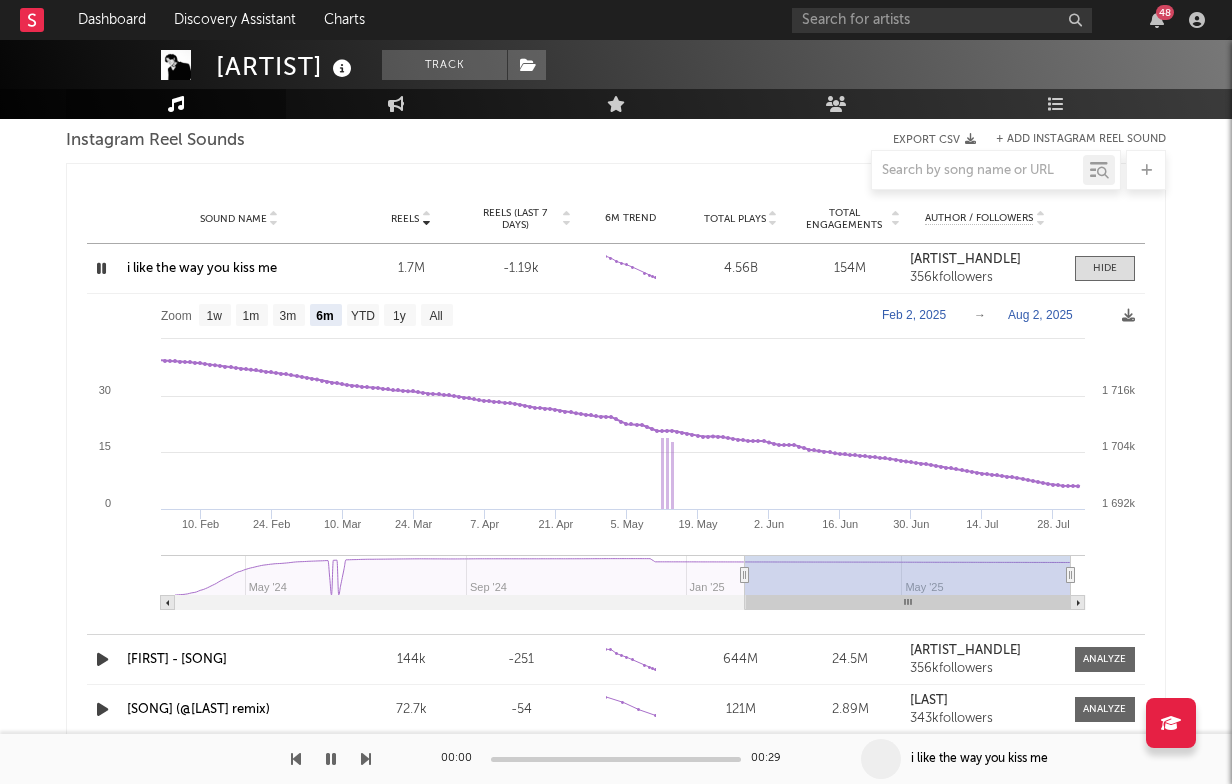 click at bounding box center (101, 268) 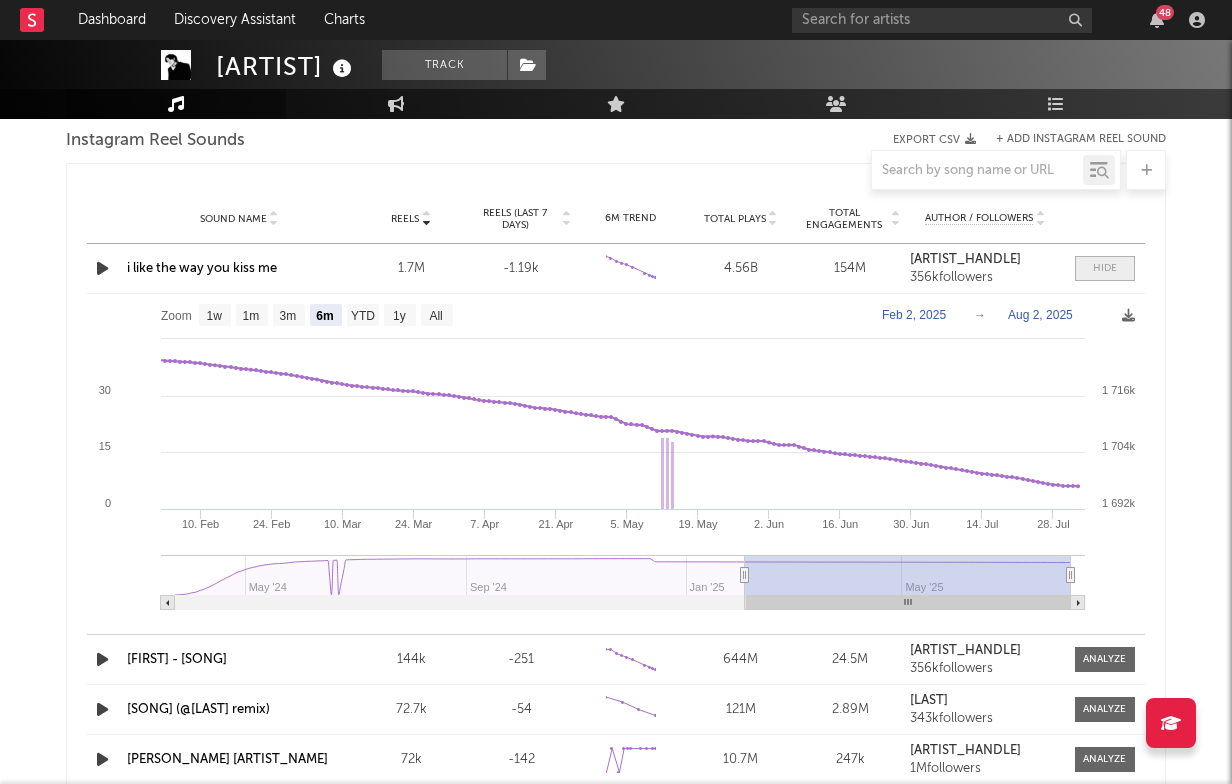 click at bounding box center (1105, 268) 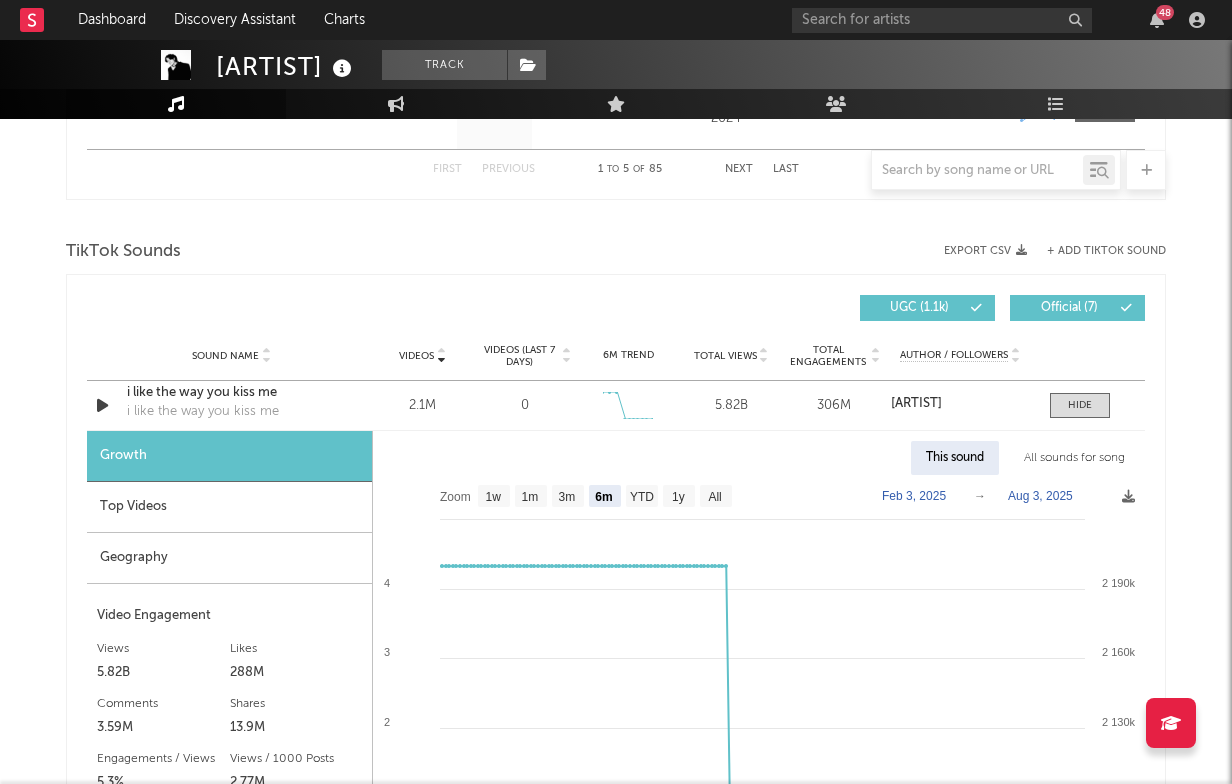 scroll, scrollTop: 1247, scrollLeft: 0, axis: vertical 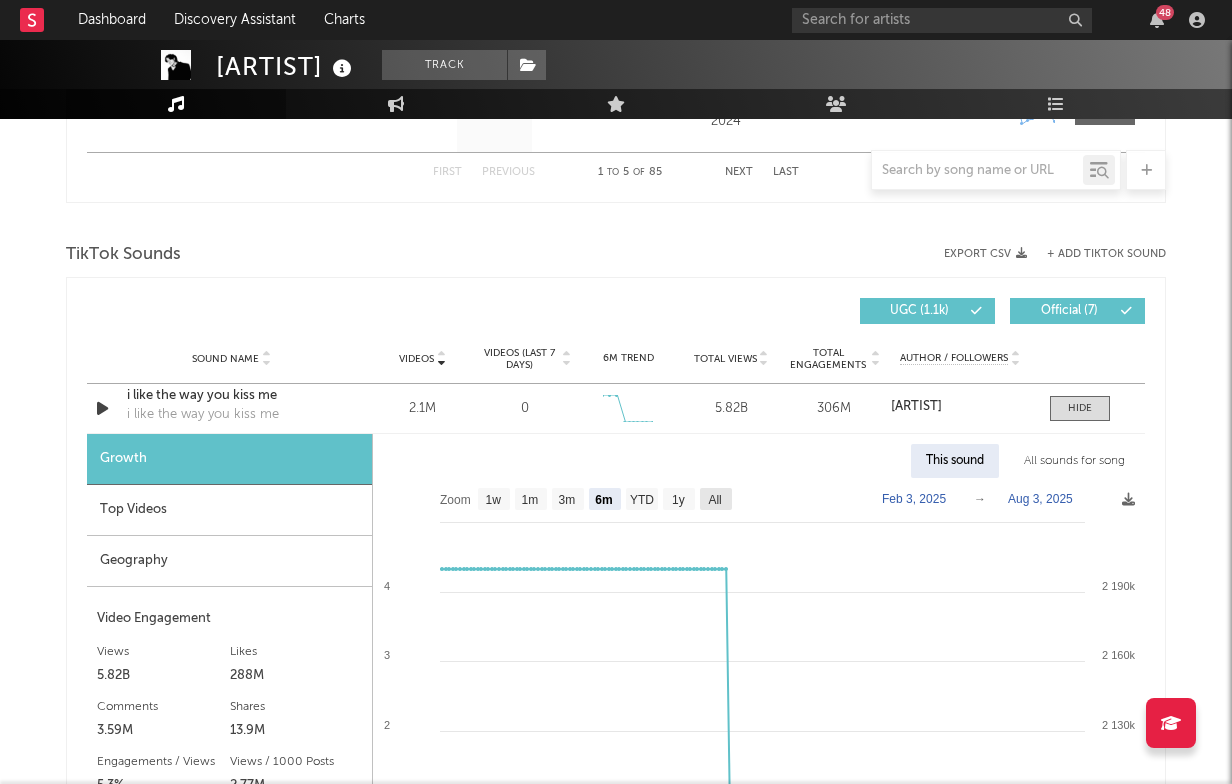 click on "All" 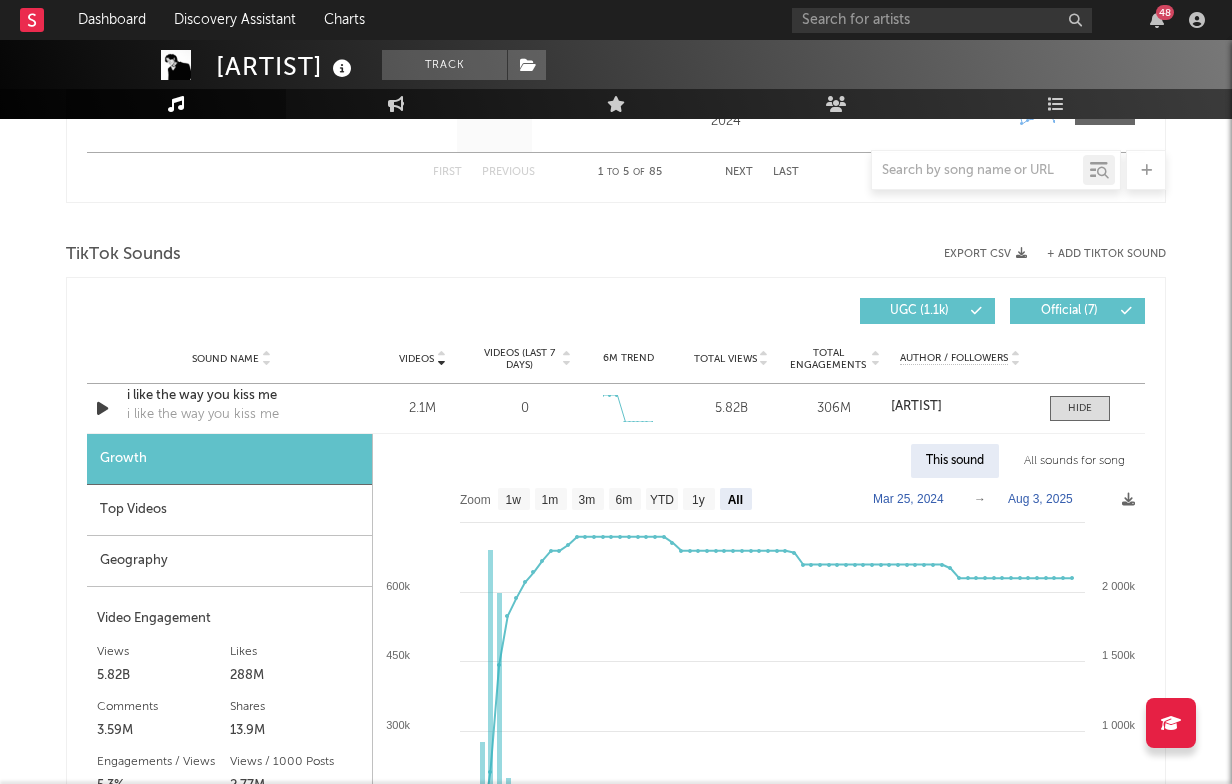 click 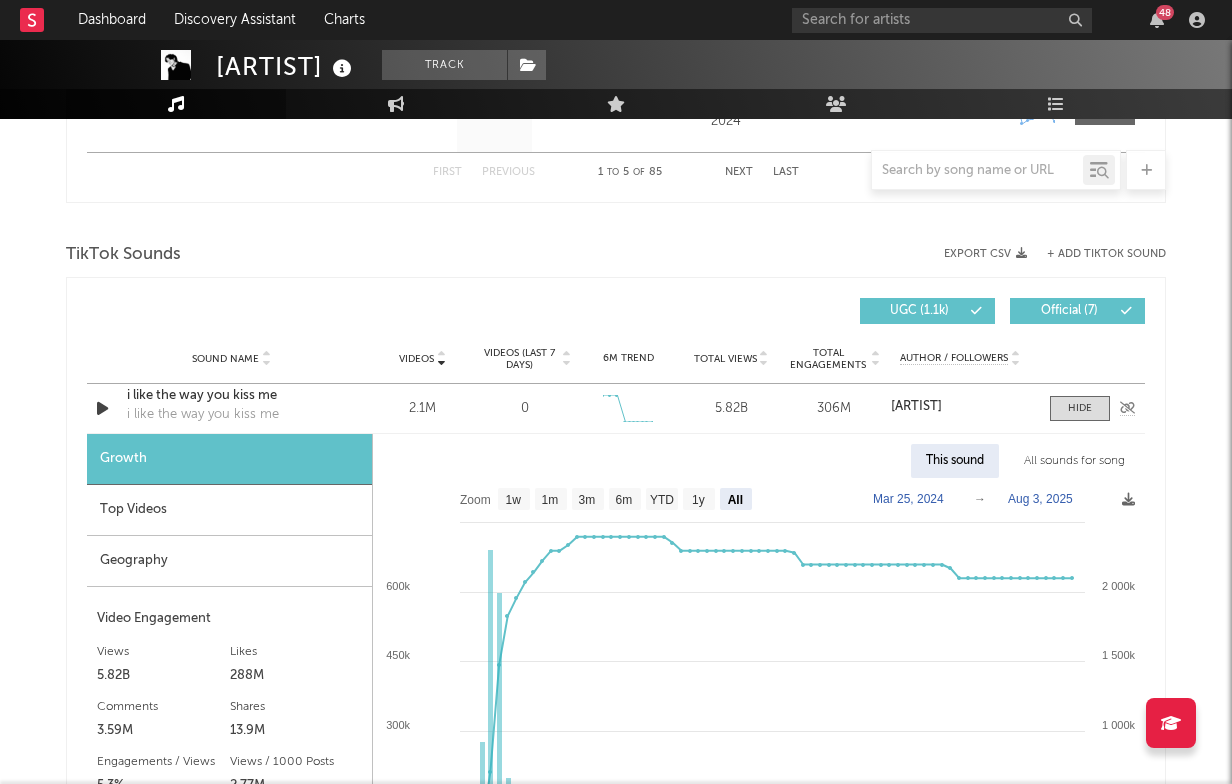 click at bounding box center (102, 408) 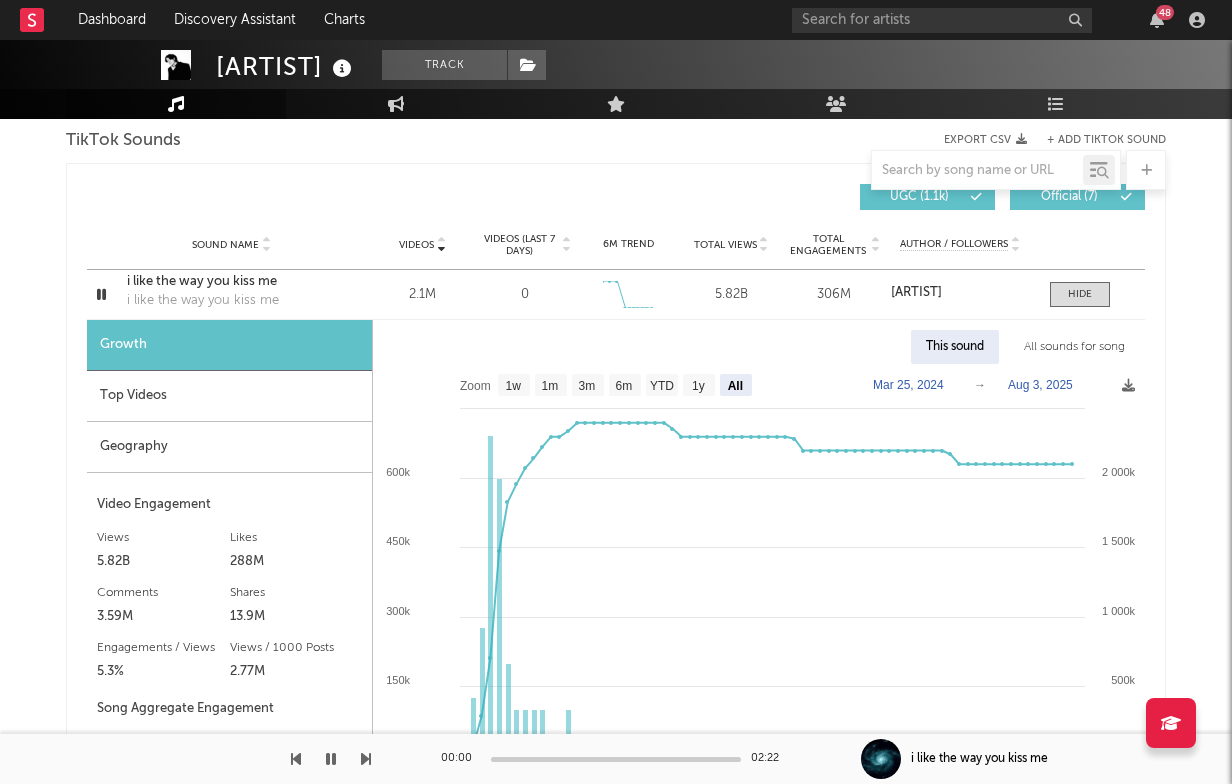 scroll, scrollTop: 1362, scrollLeft: 0, axis: vertical 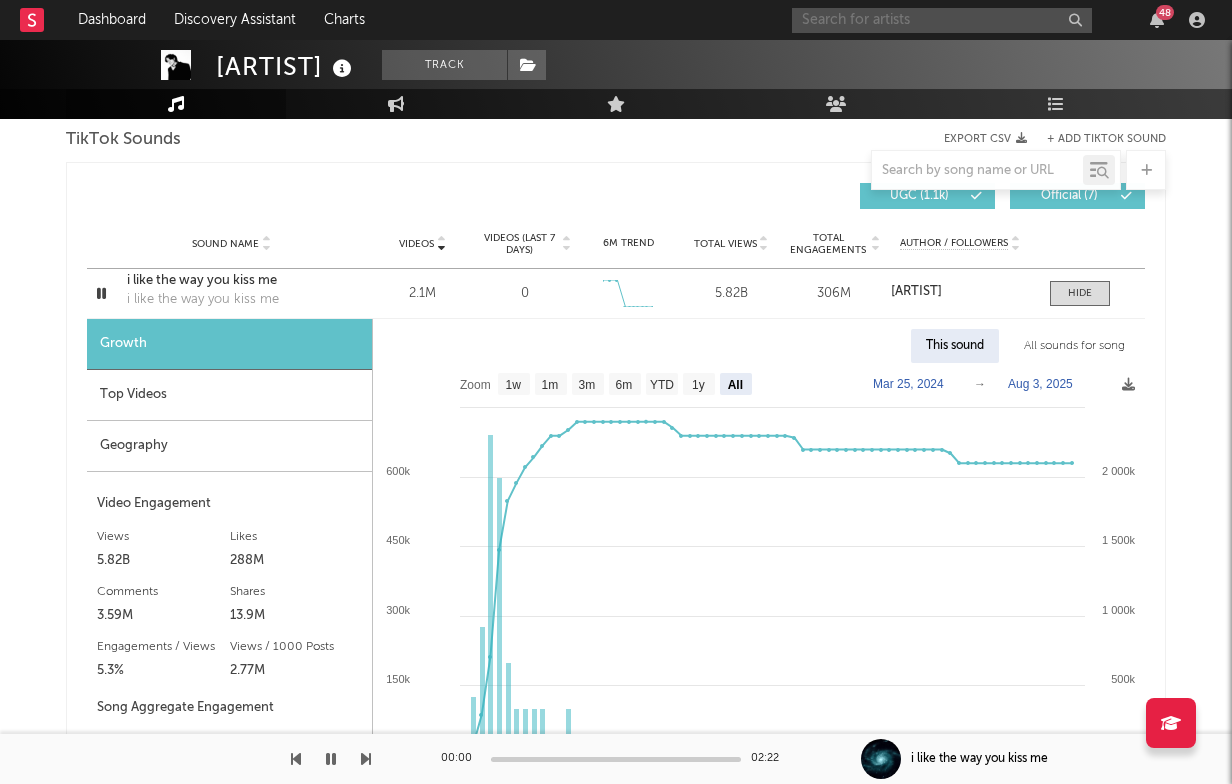 click at bounding box center [942, 20] 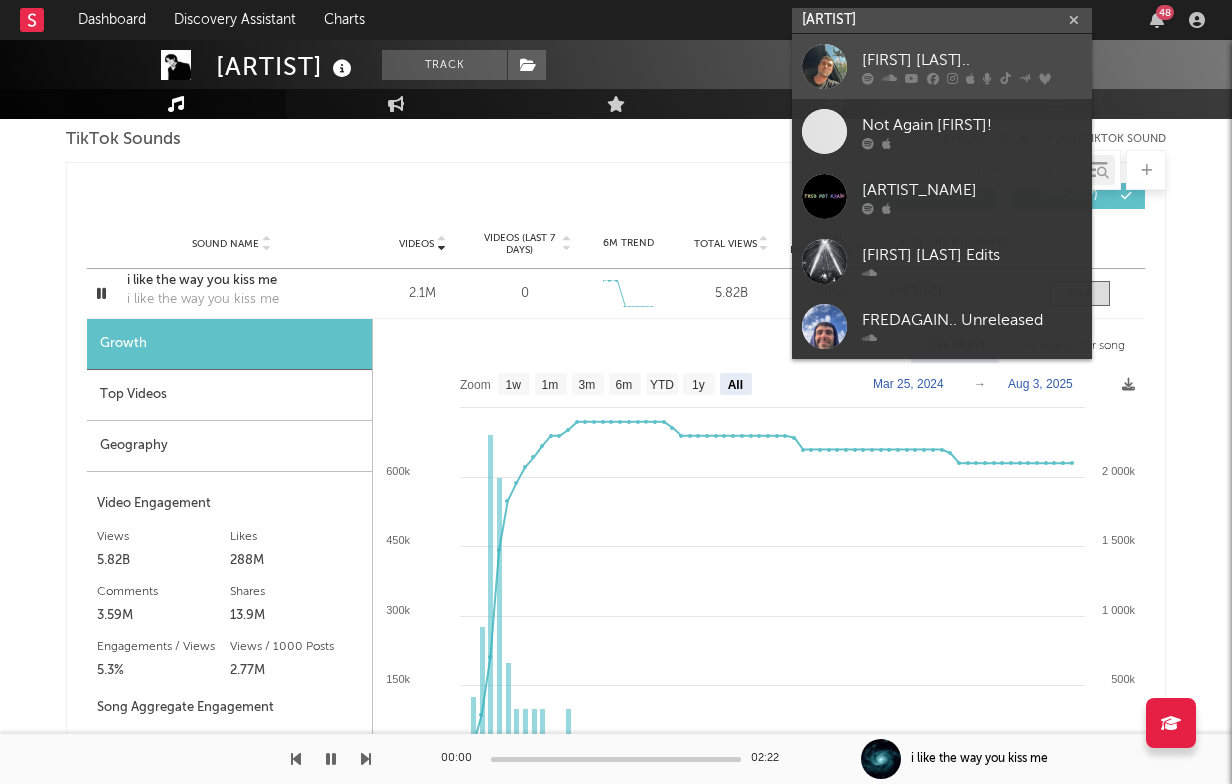 type on "[ARTIST]" 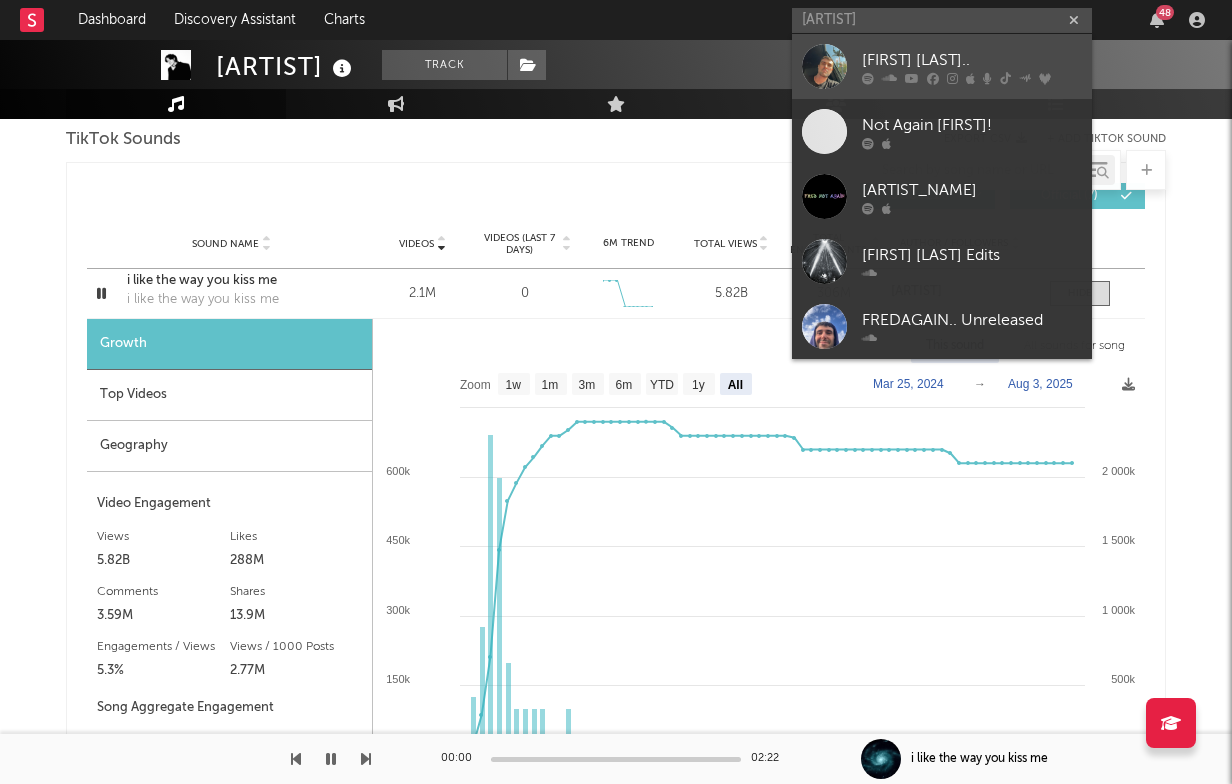 click on "[FIRST] [LAST].." at bounding box center [972, 60] 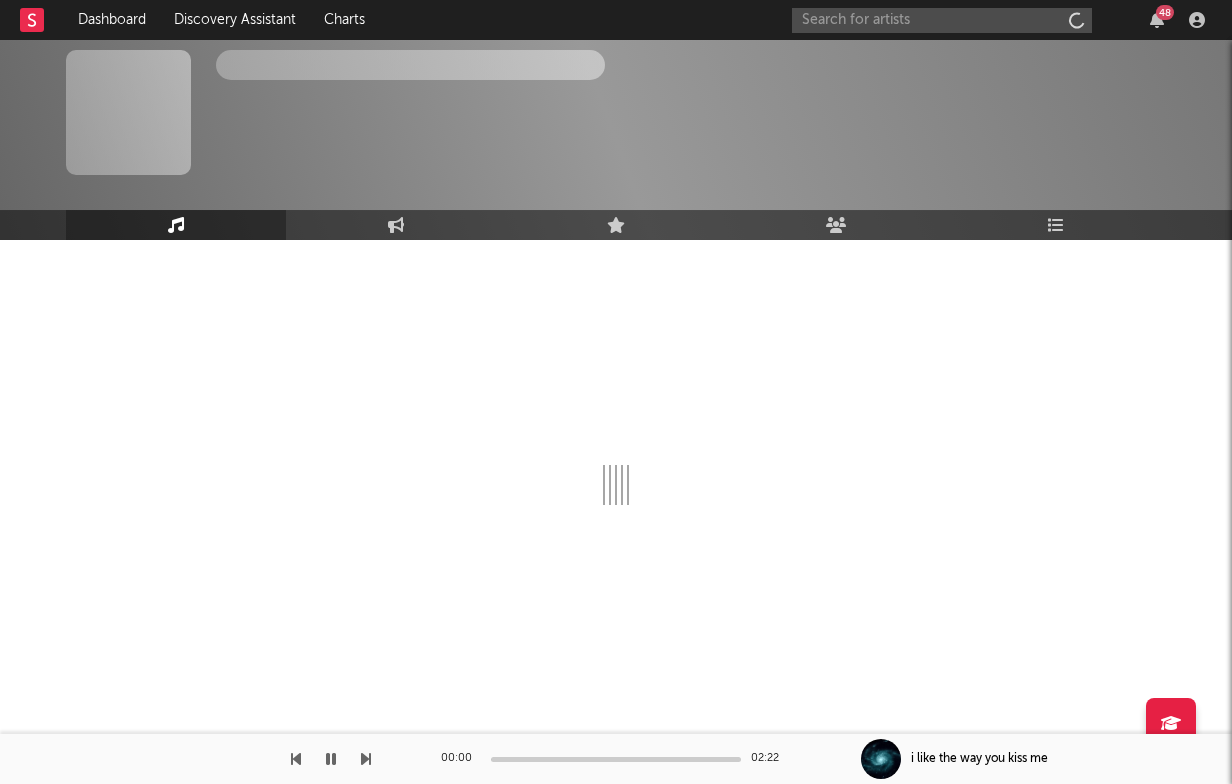scroll, scrollTop: 0, scrollLeft: 0, axis: both 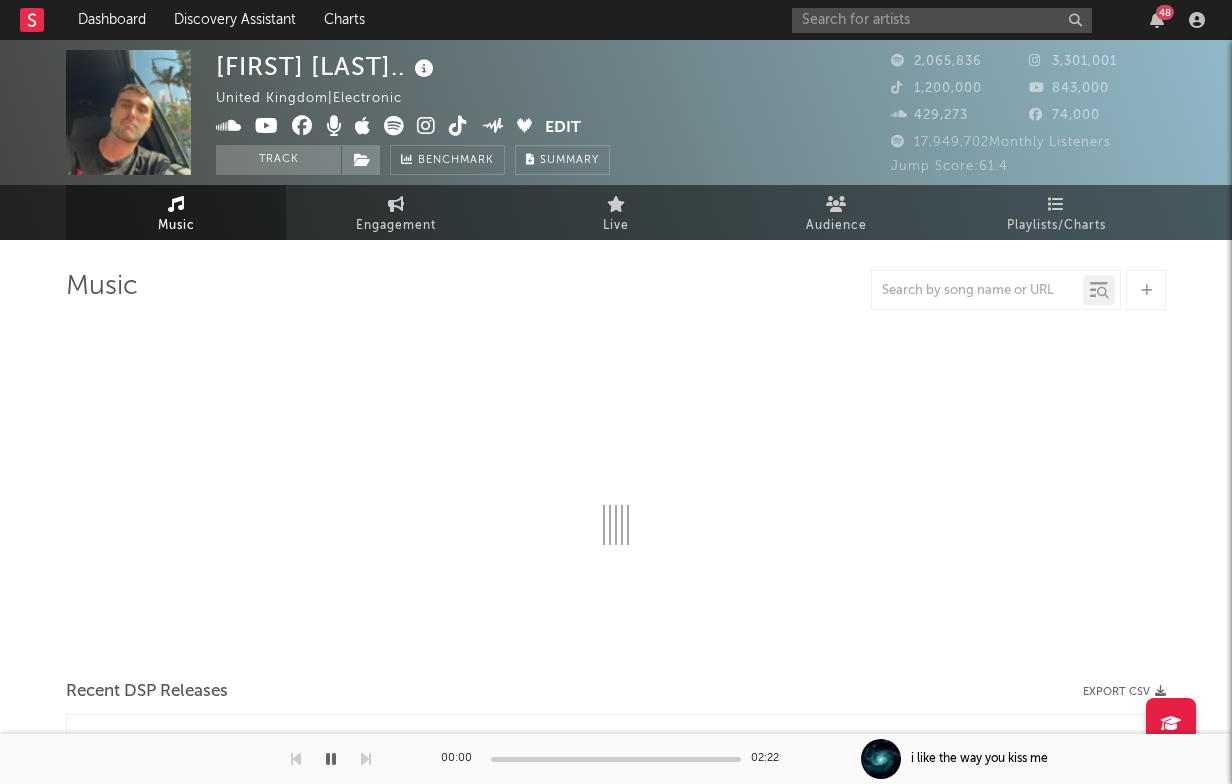 select on "6m" 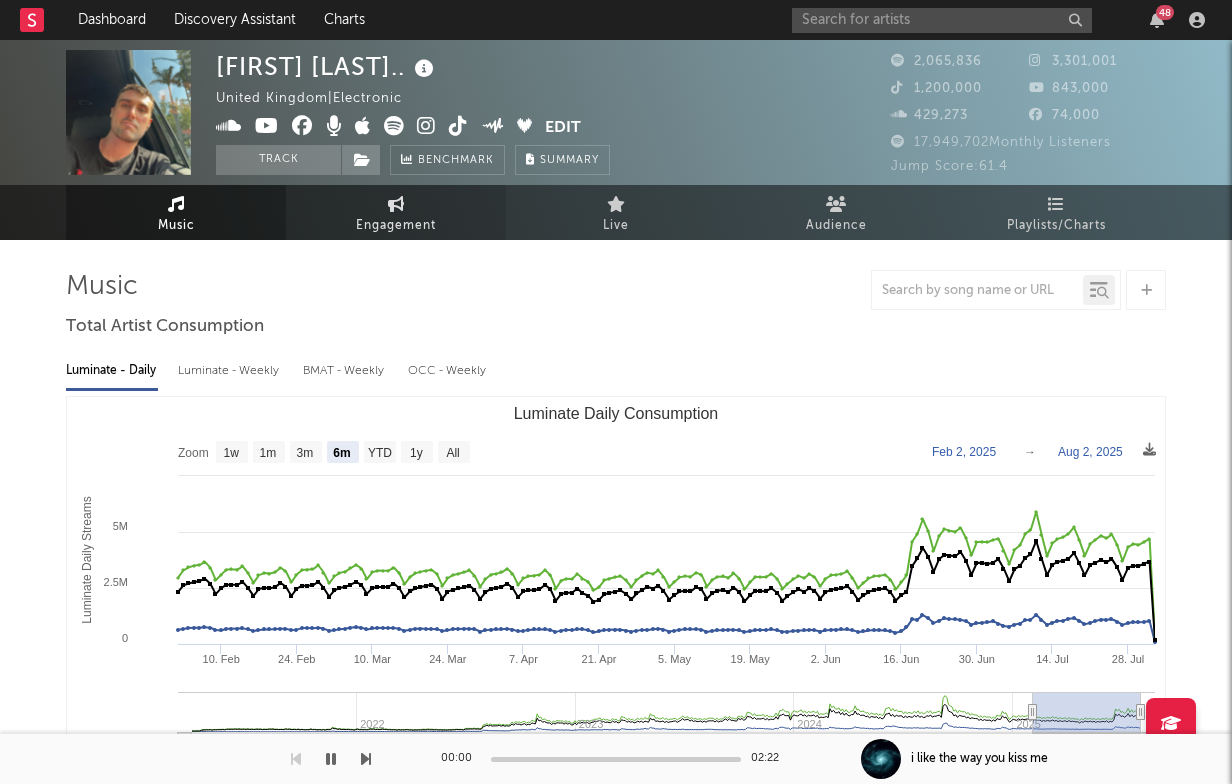 click on "Engagement" at bounding box center [396, 226] 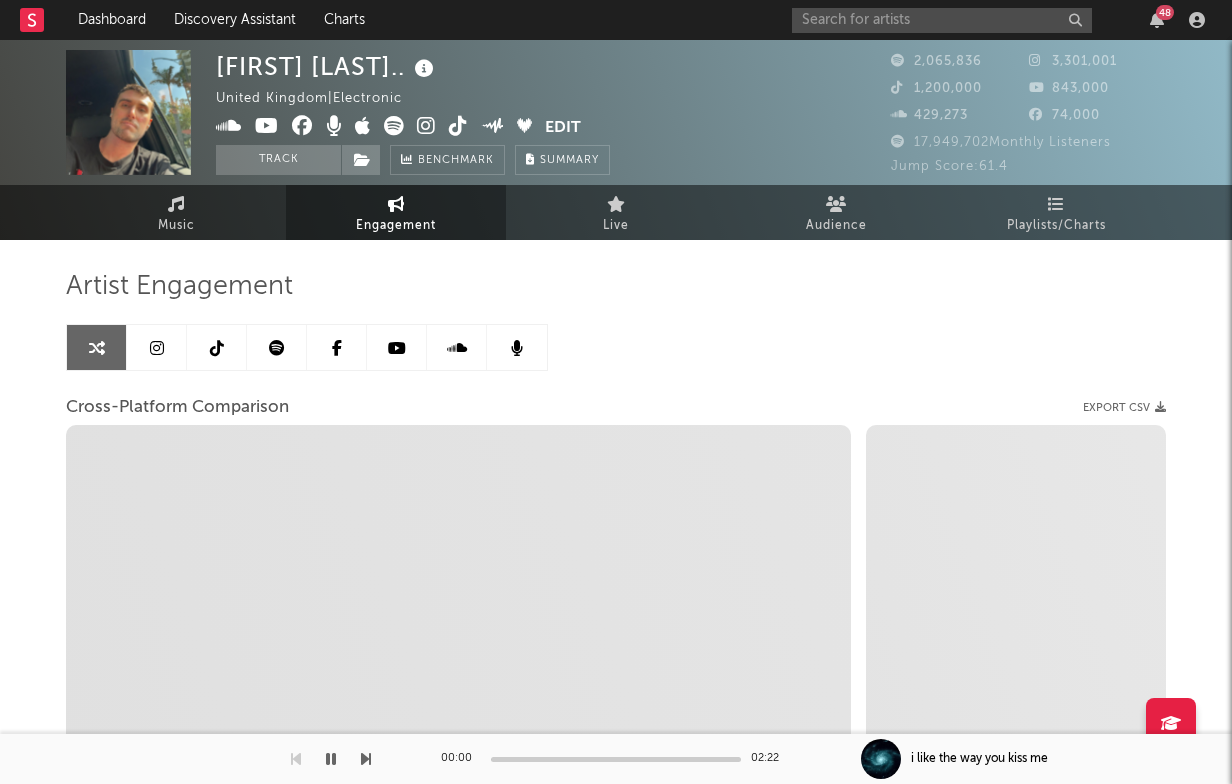 select on "1m" 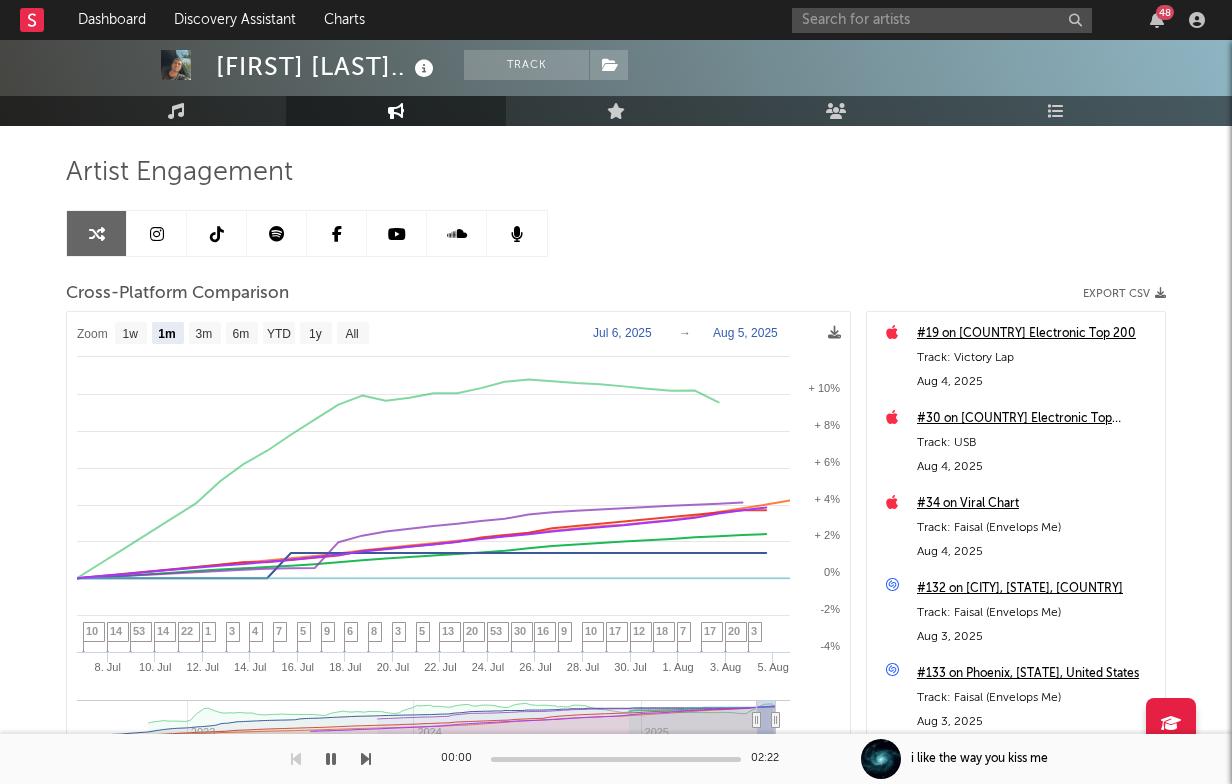 scroll, scrollTop: 106, scrollLeft: 0, axis: vertical 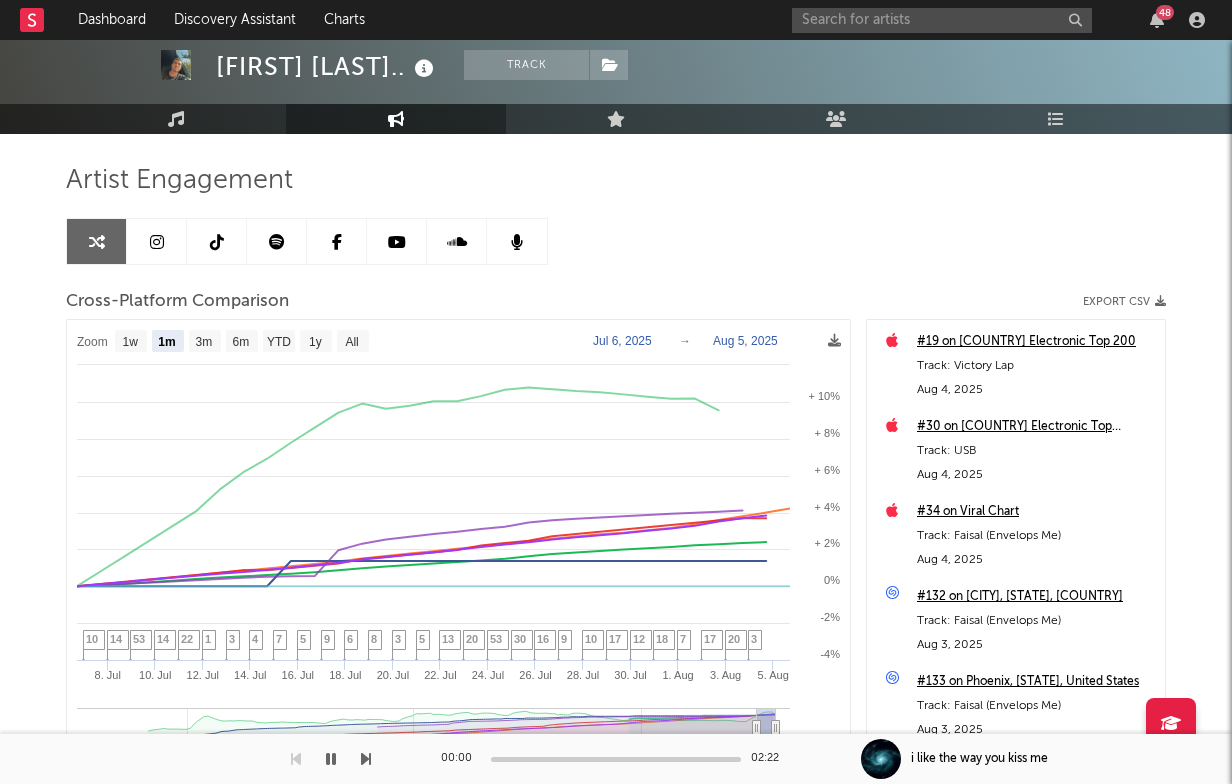 click at bounding box center (157, 242) 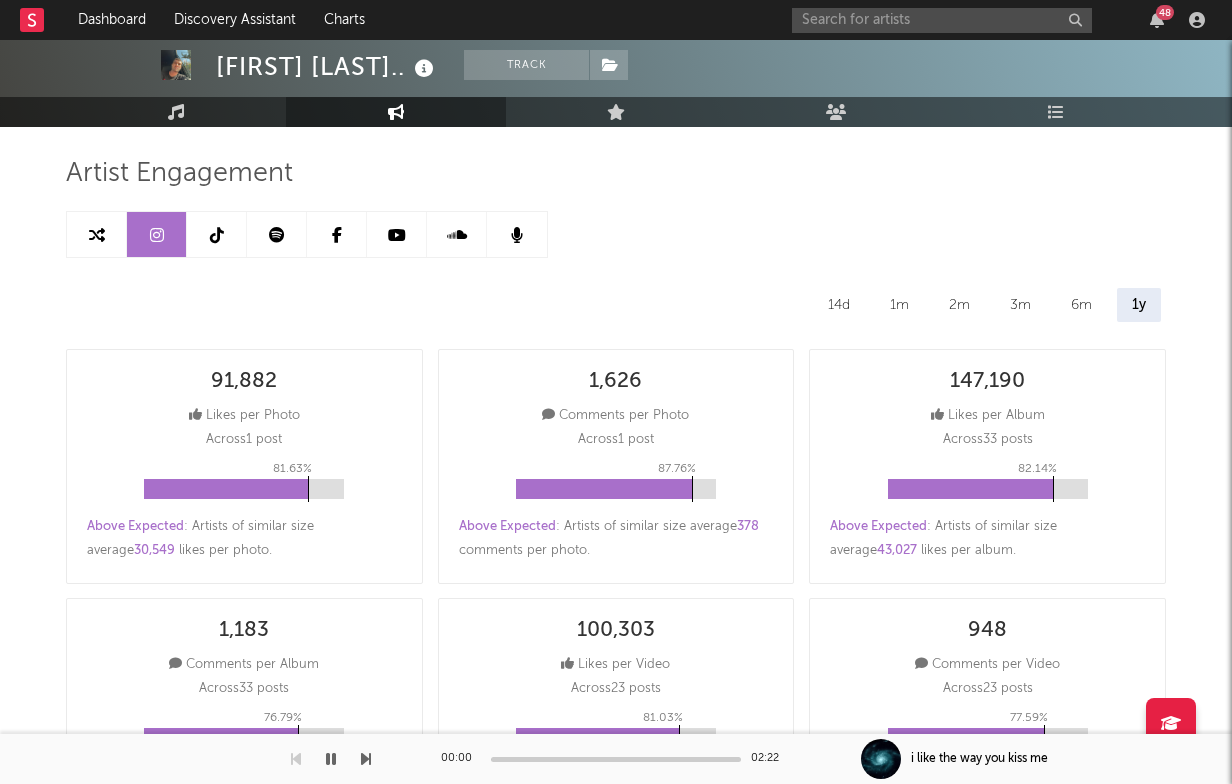 scroll, scrollTop: 144, scrollLeft: 1, axis: both 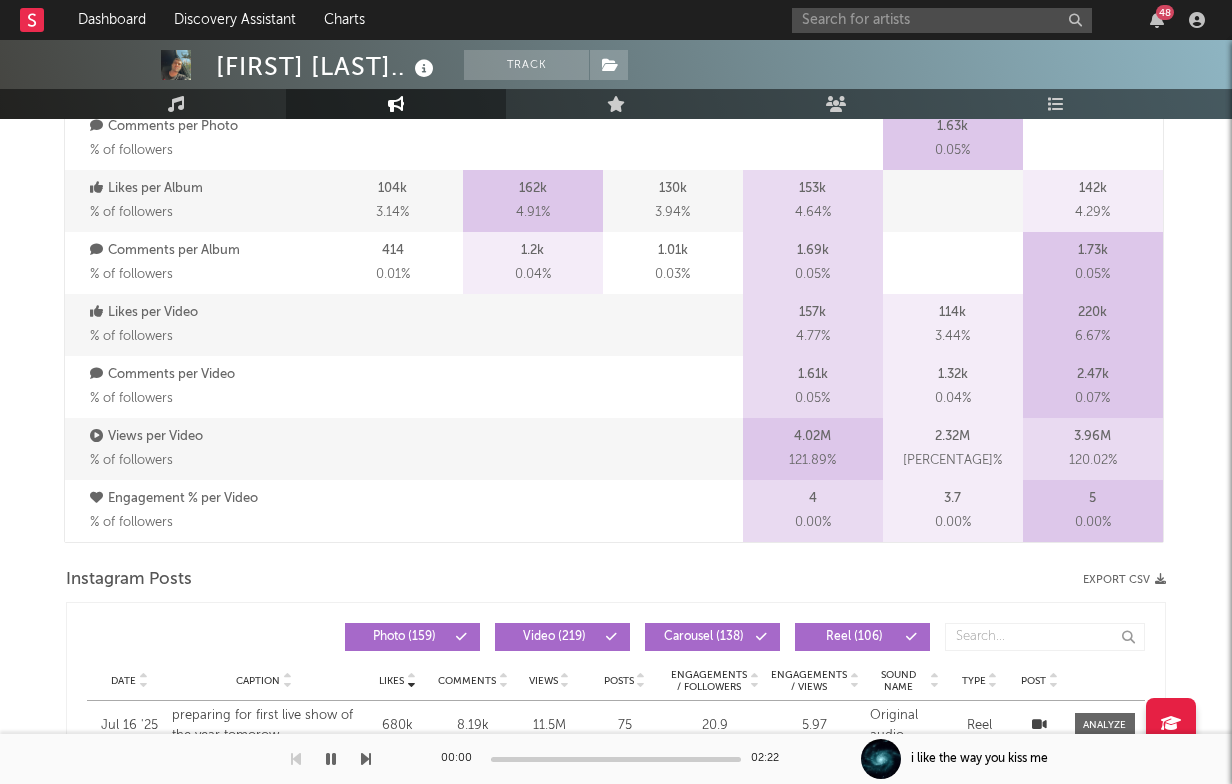 select on "6m" 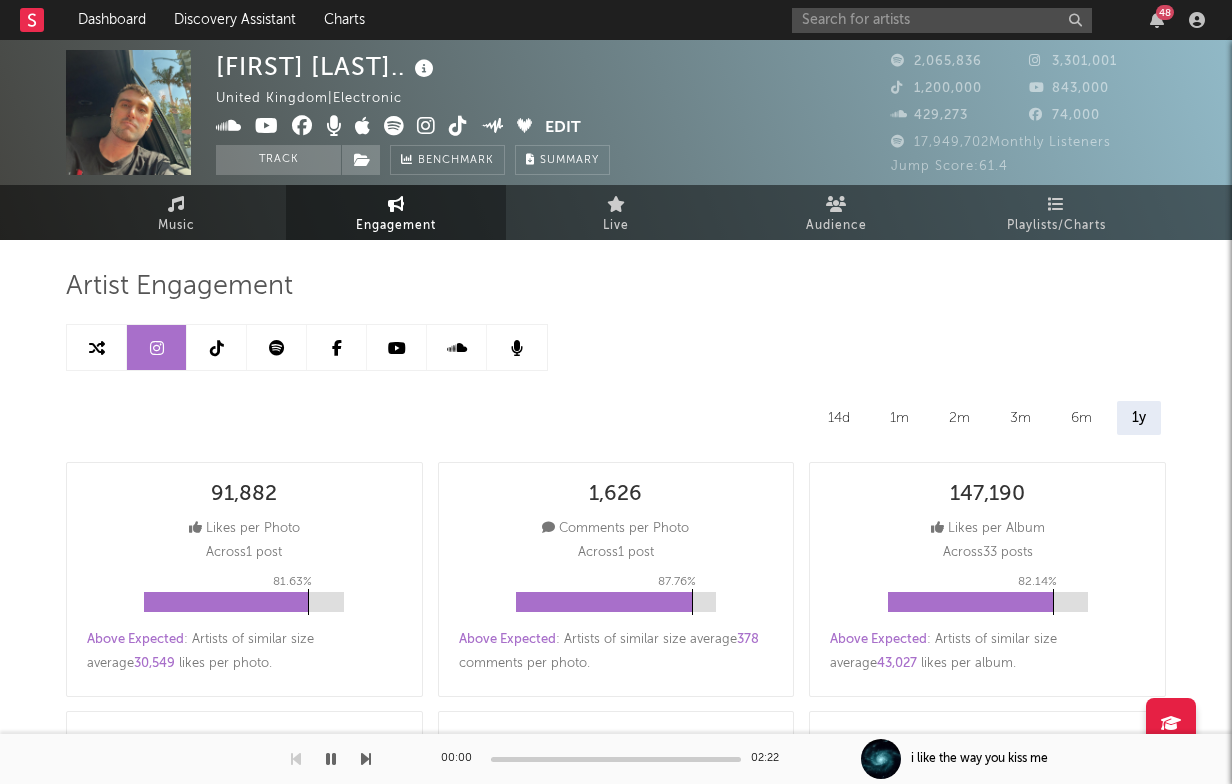 scroll, scrollTop: 0, scrollLeft: 0, axis: both 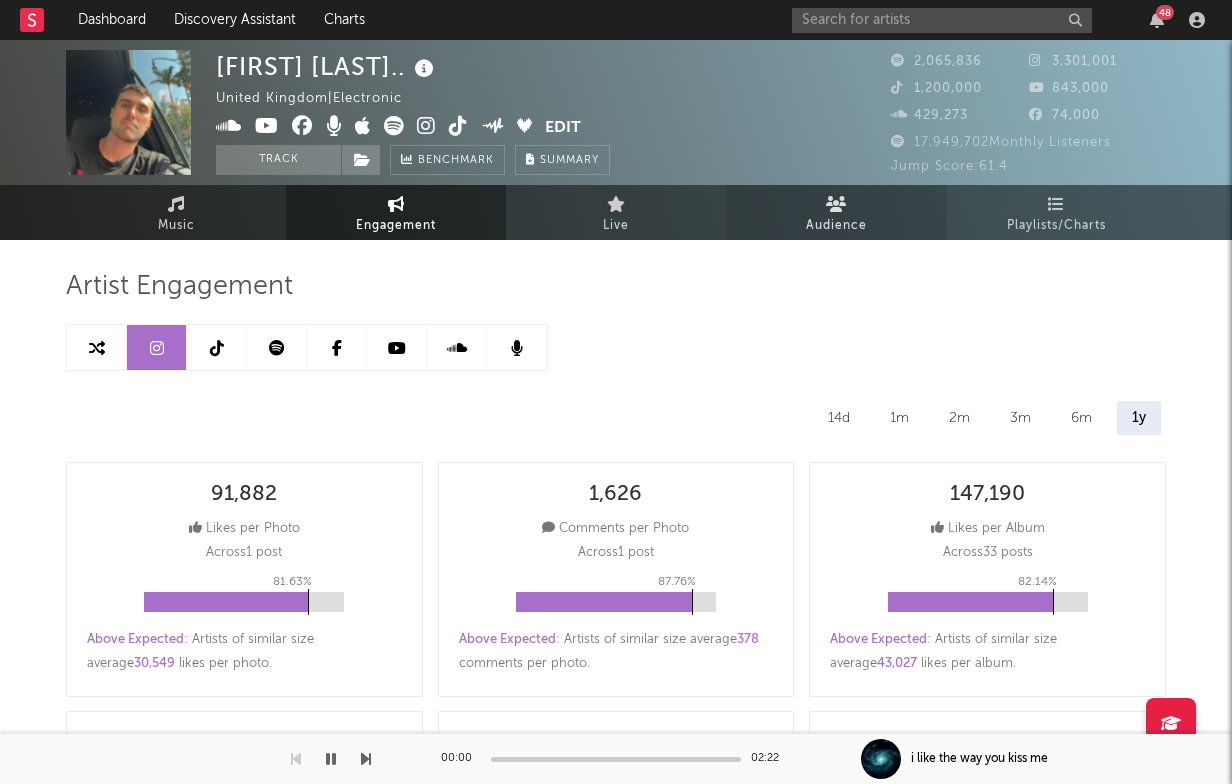 click on "Audience" at bounding box center [836, 226] 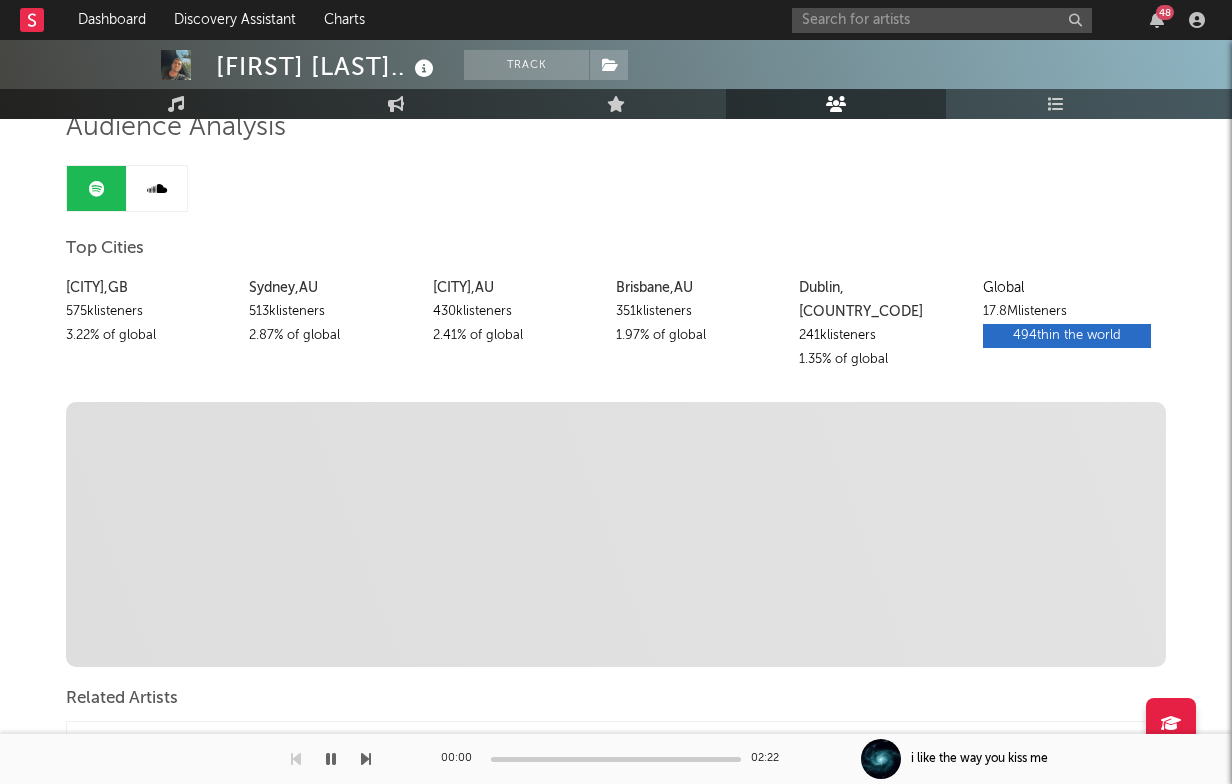 scroll, scrollTop: 20, scrollLeft: 0, axis: vertical 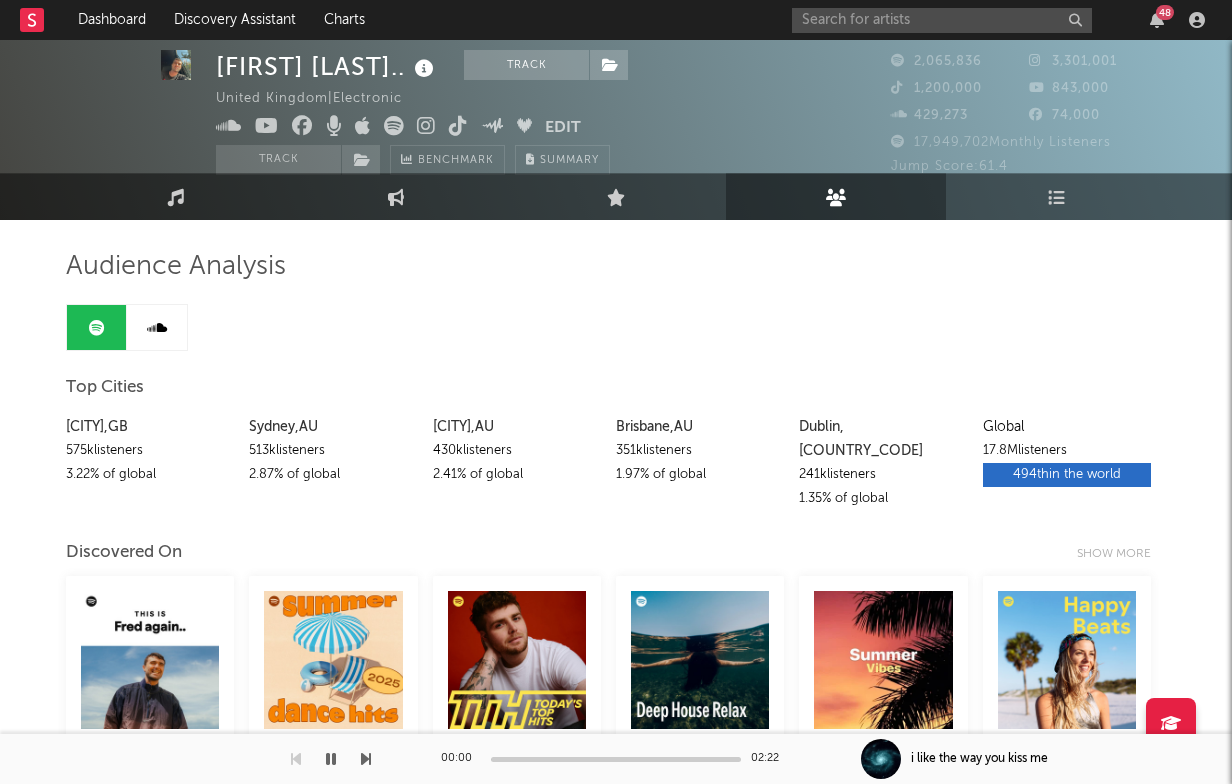 click on "494th  in the world" at bounding box center [1067, 475] 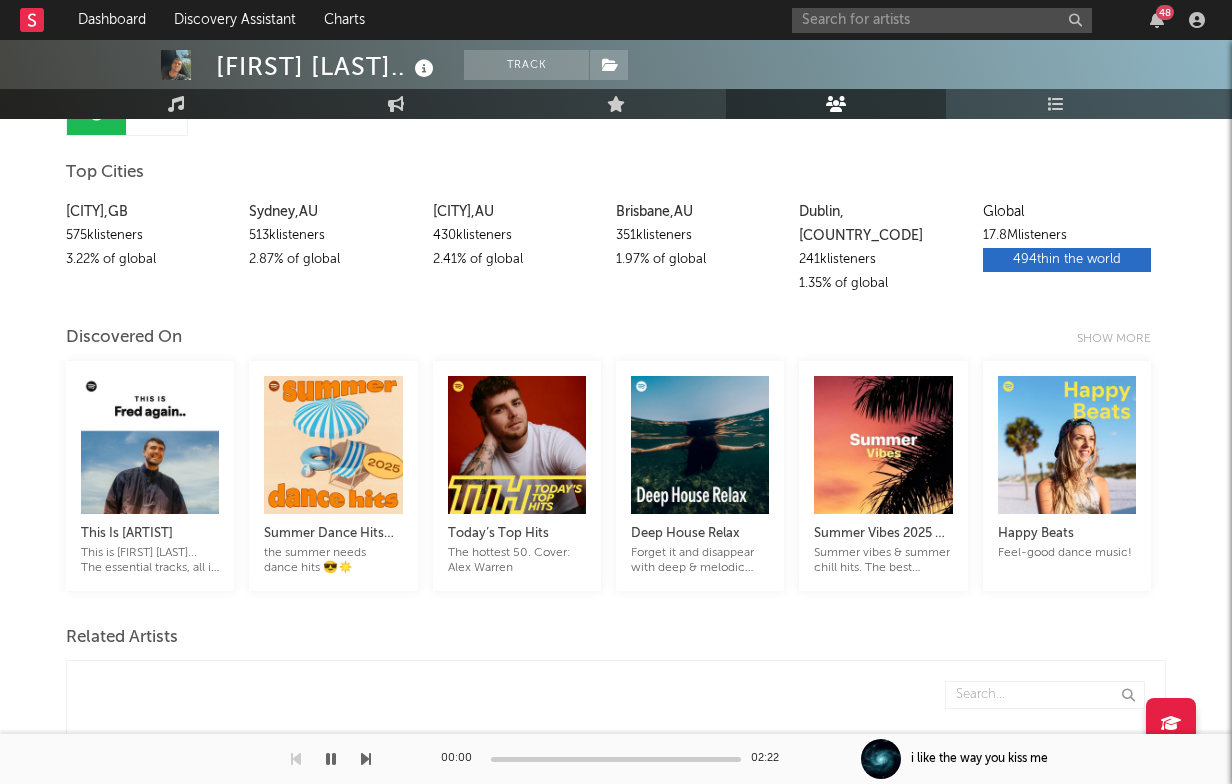 scroll, scrollTop: 38, scrollLeft: 0, axis: vertical 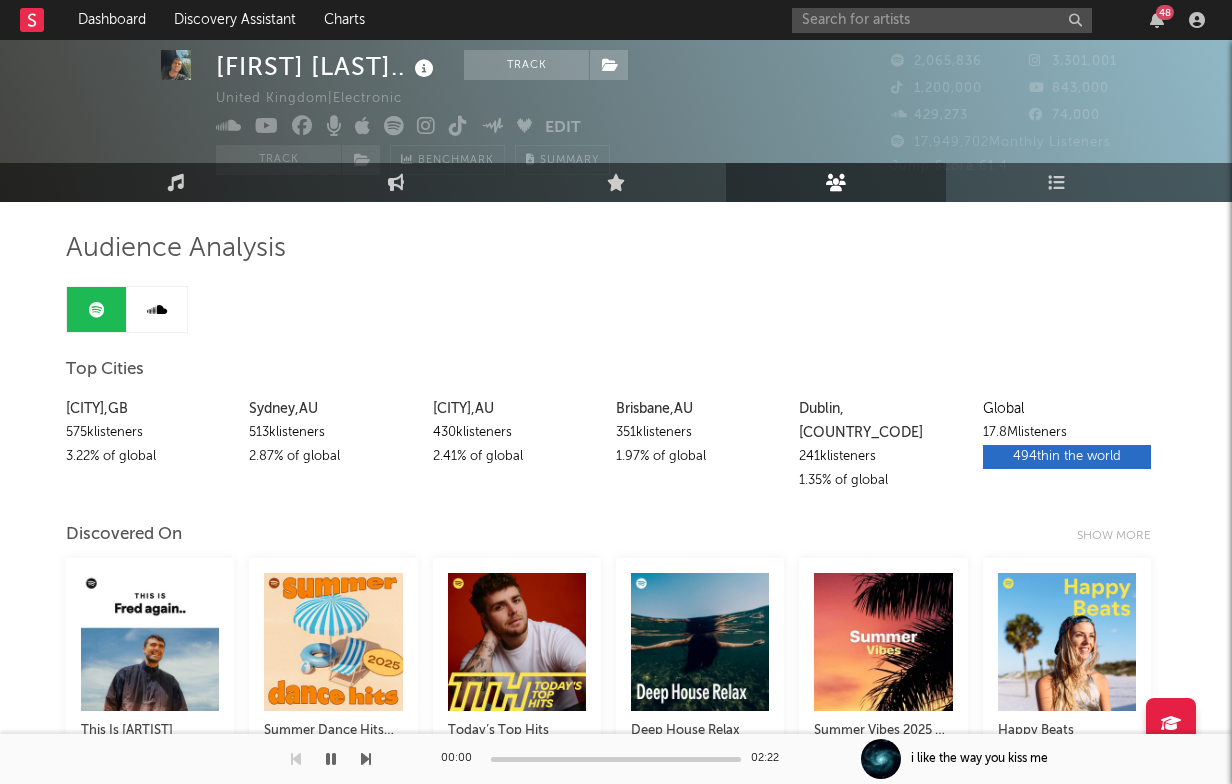 click at bounding box center [157, 309] 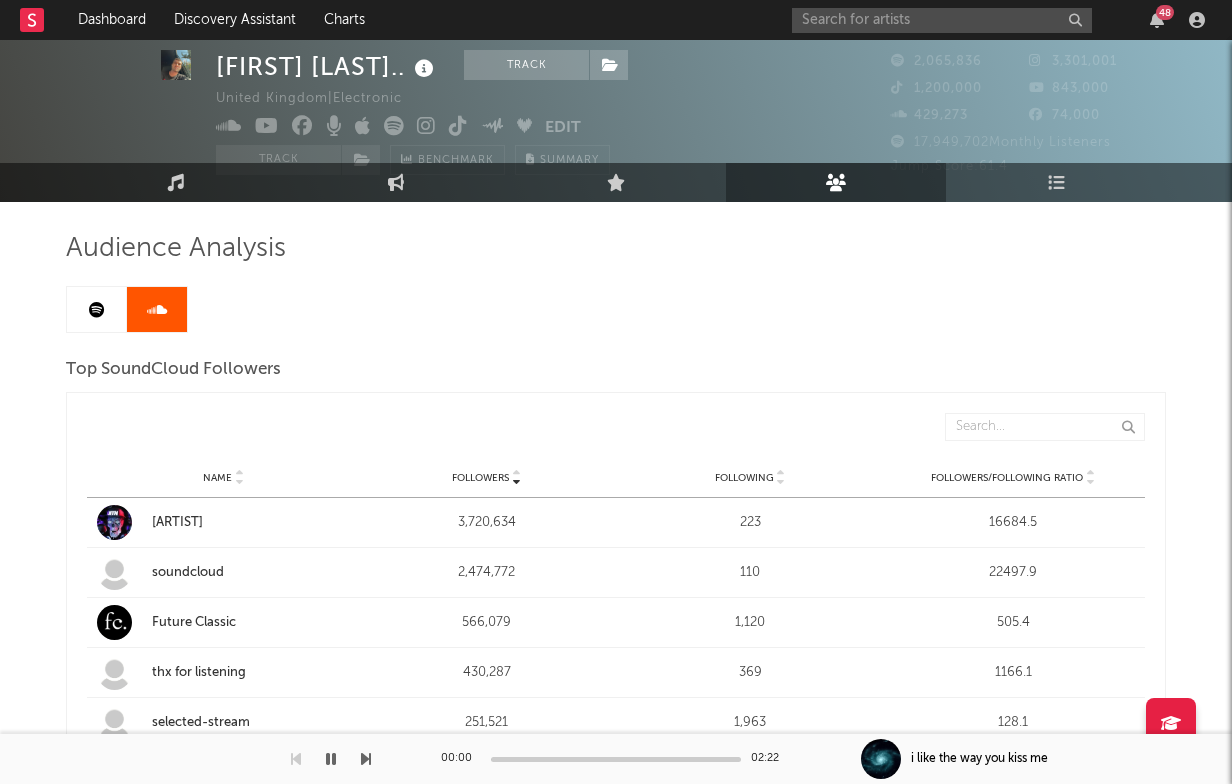 click at bounding box center [97, 309] 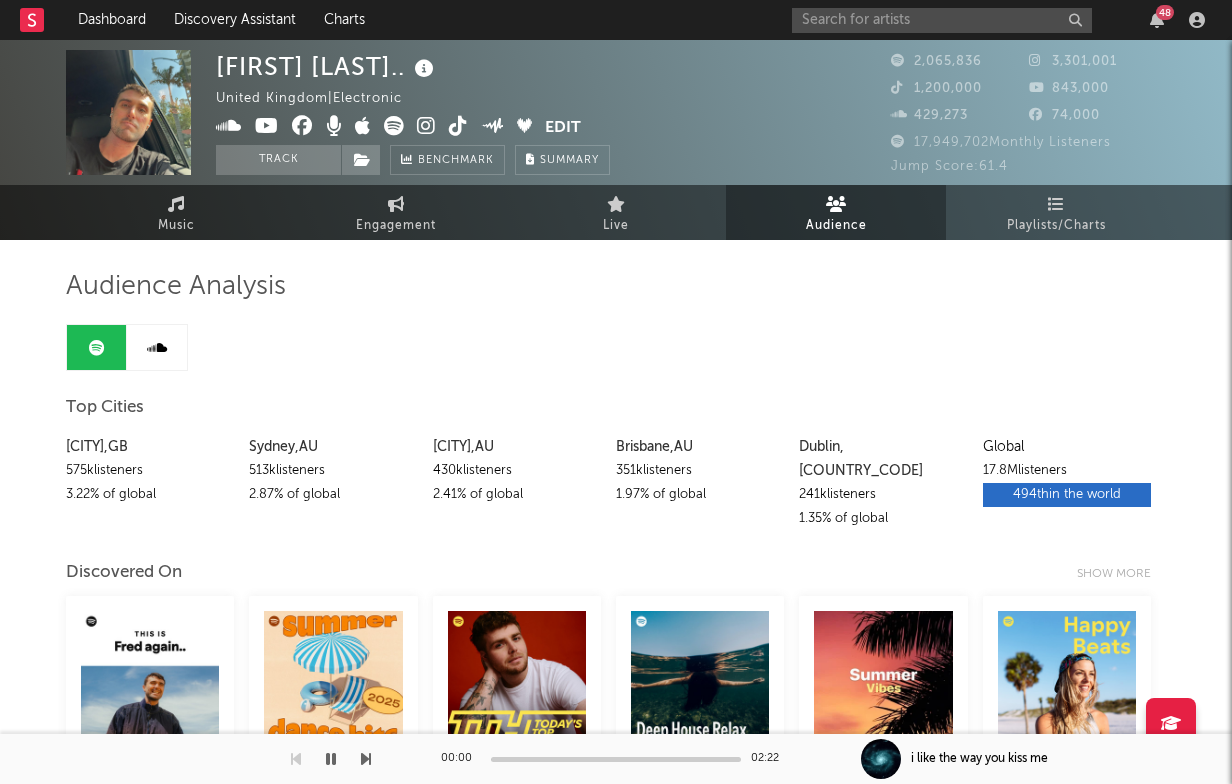 scroll, scrollTop: 0, scrollLeft: 0, axis: both 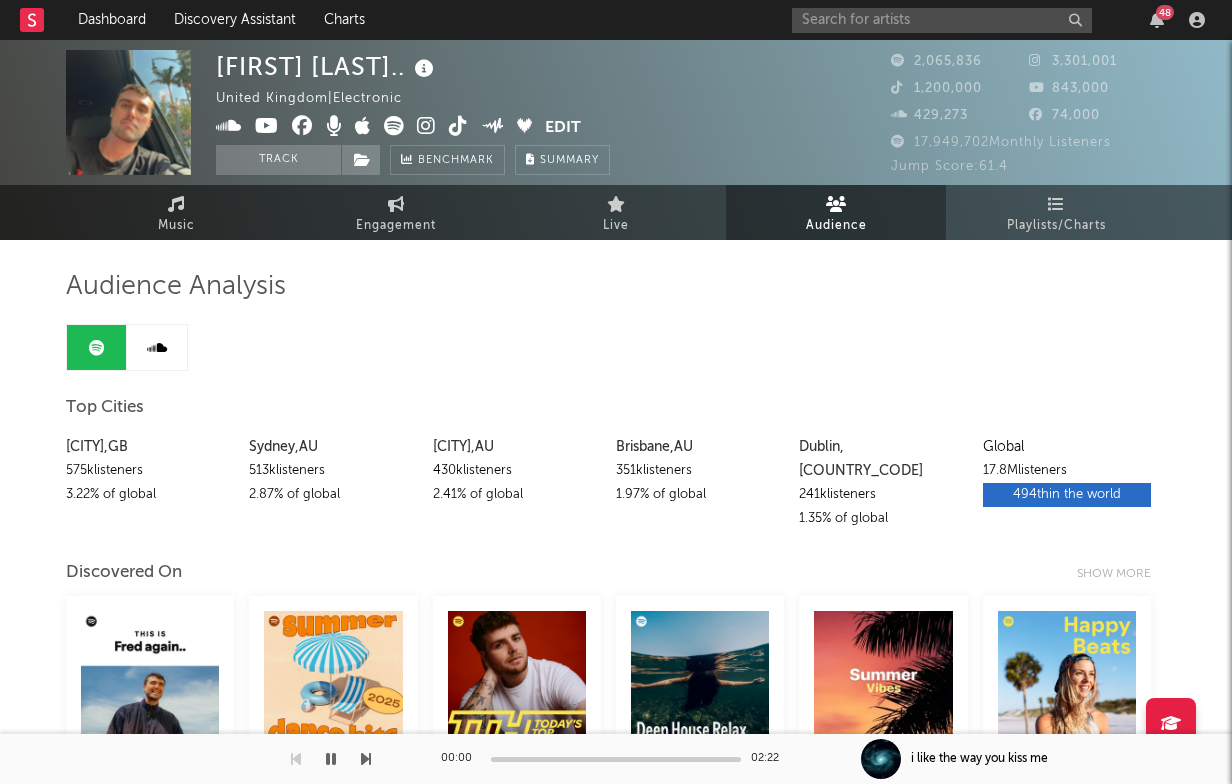 click at bounding box center (1039, 60) 